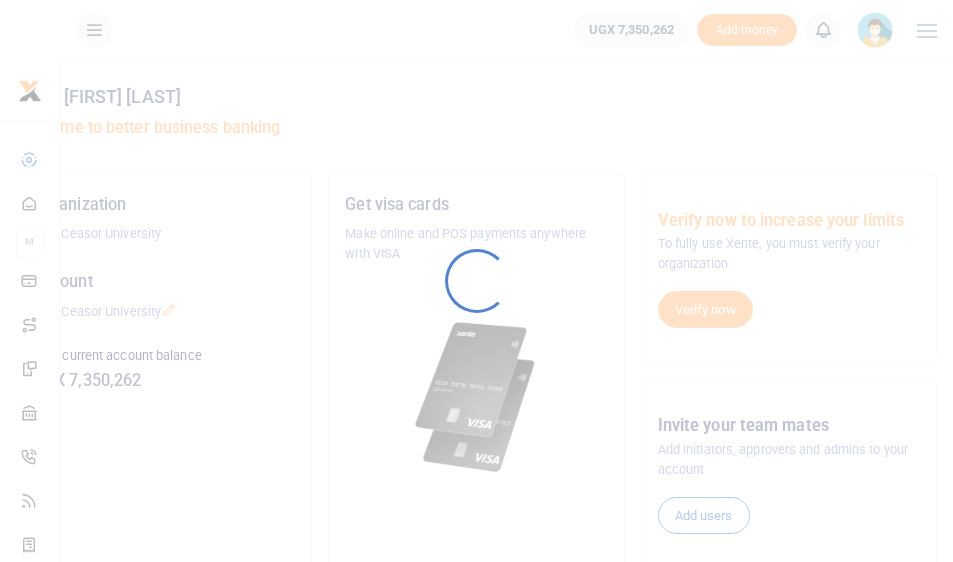 scroll, scrollTop: 0, scrollLeft: 0, axis: both 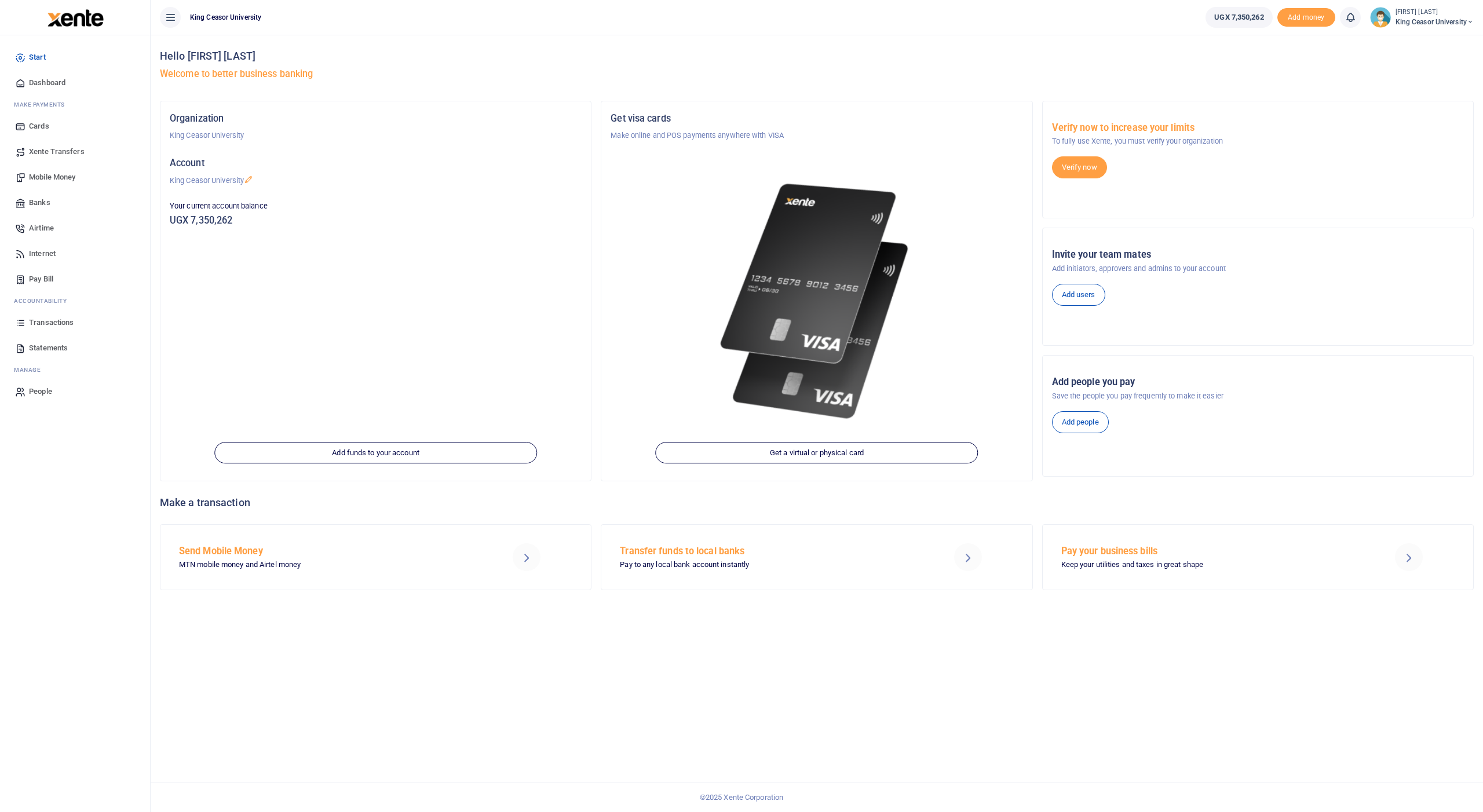 click on "Mobile Money" at bounding box center (52, 177) 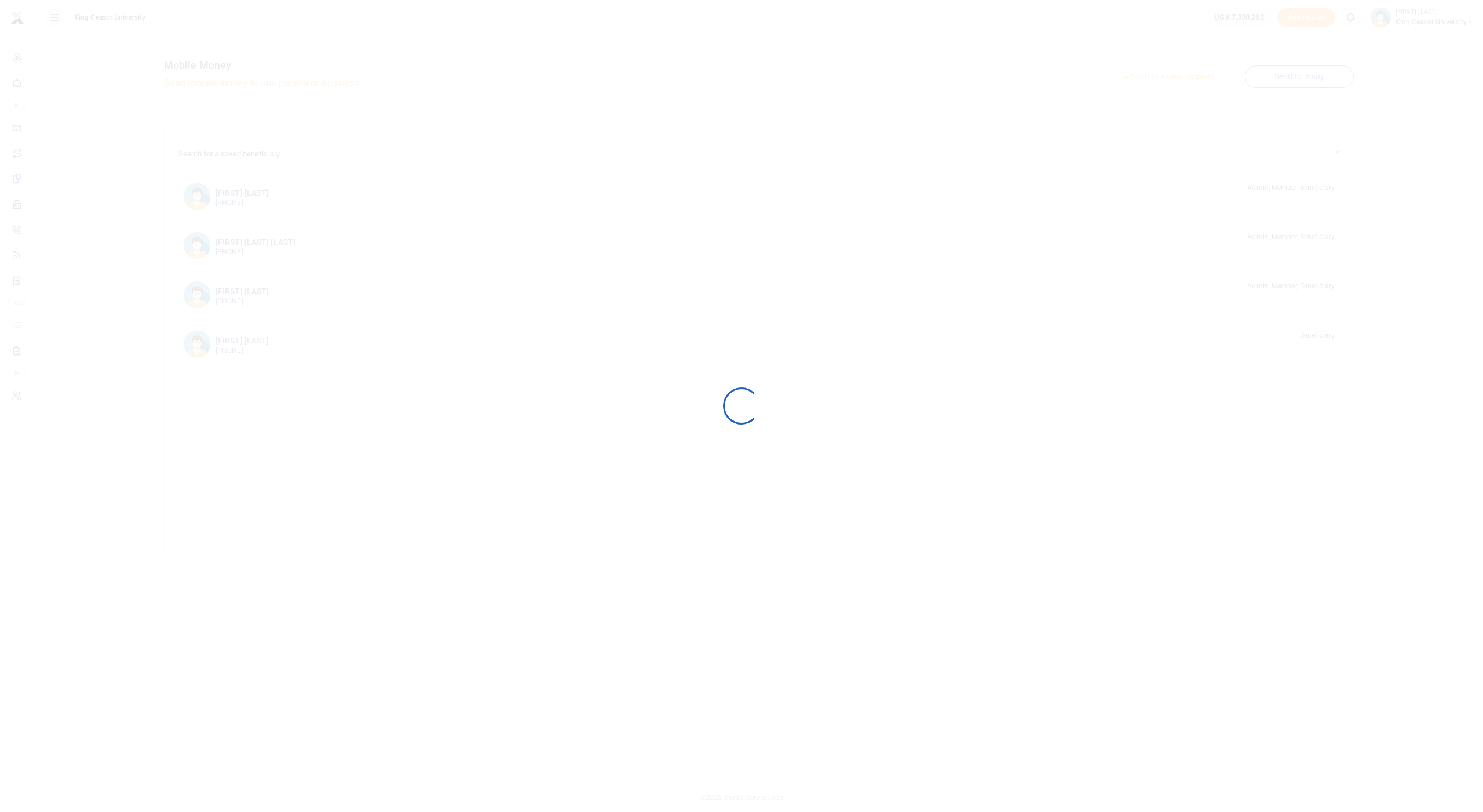 scroll, scrollTop: 0, scrollLeft: 0, axis: both 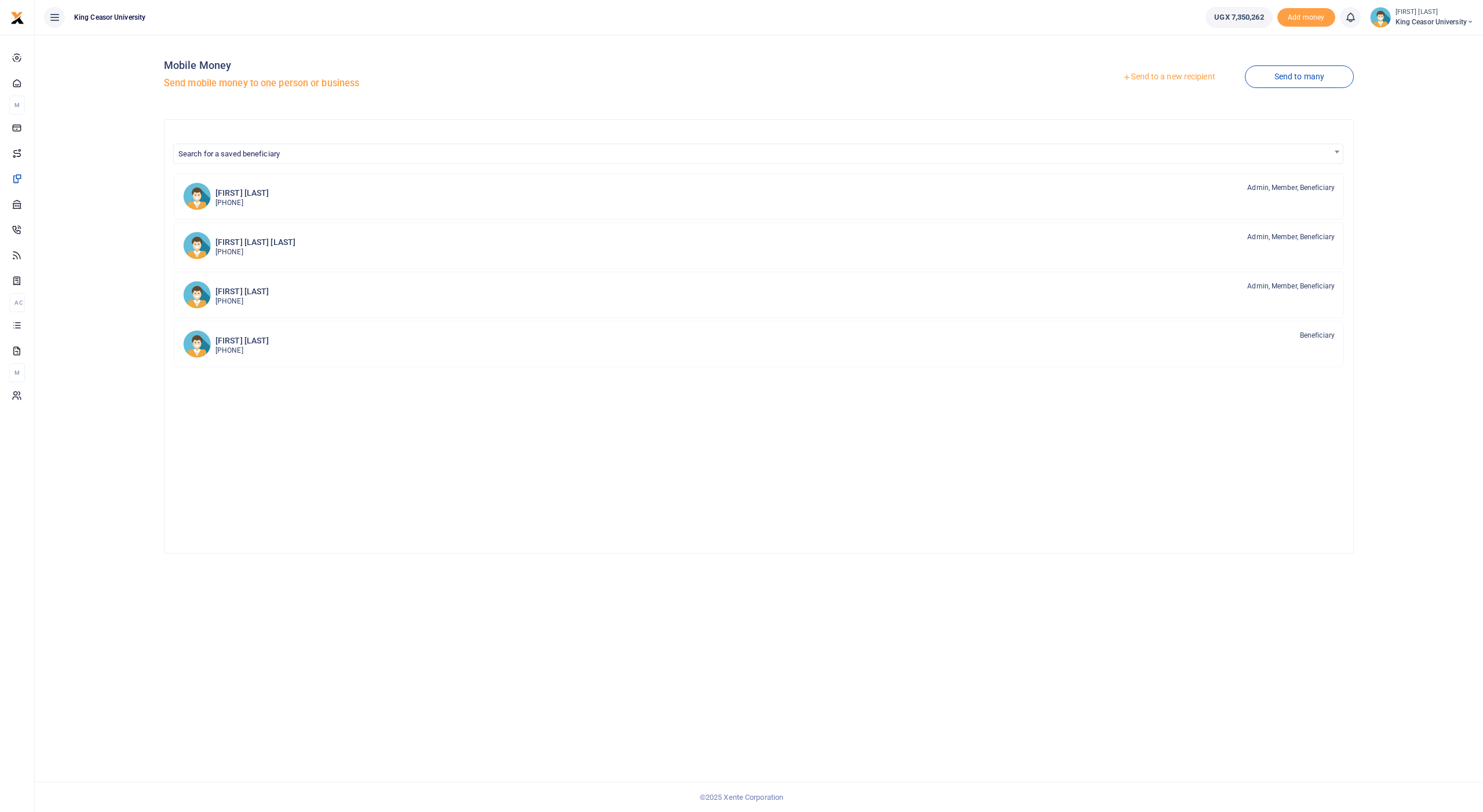 click at bounding box center [742, 406] 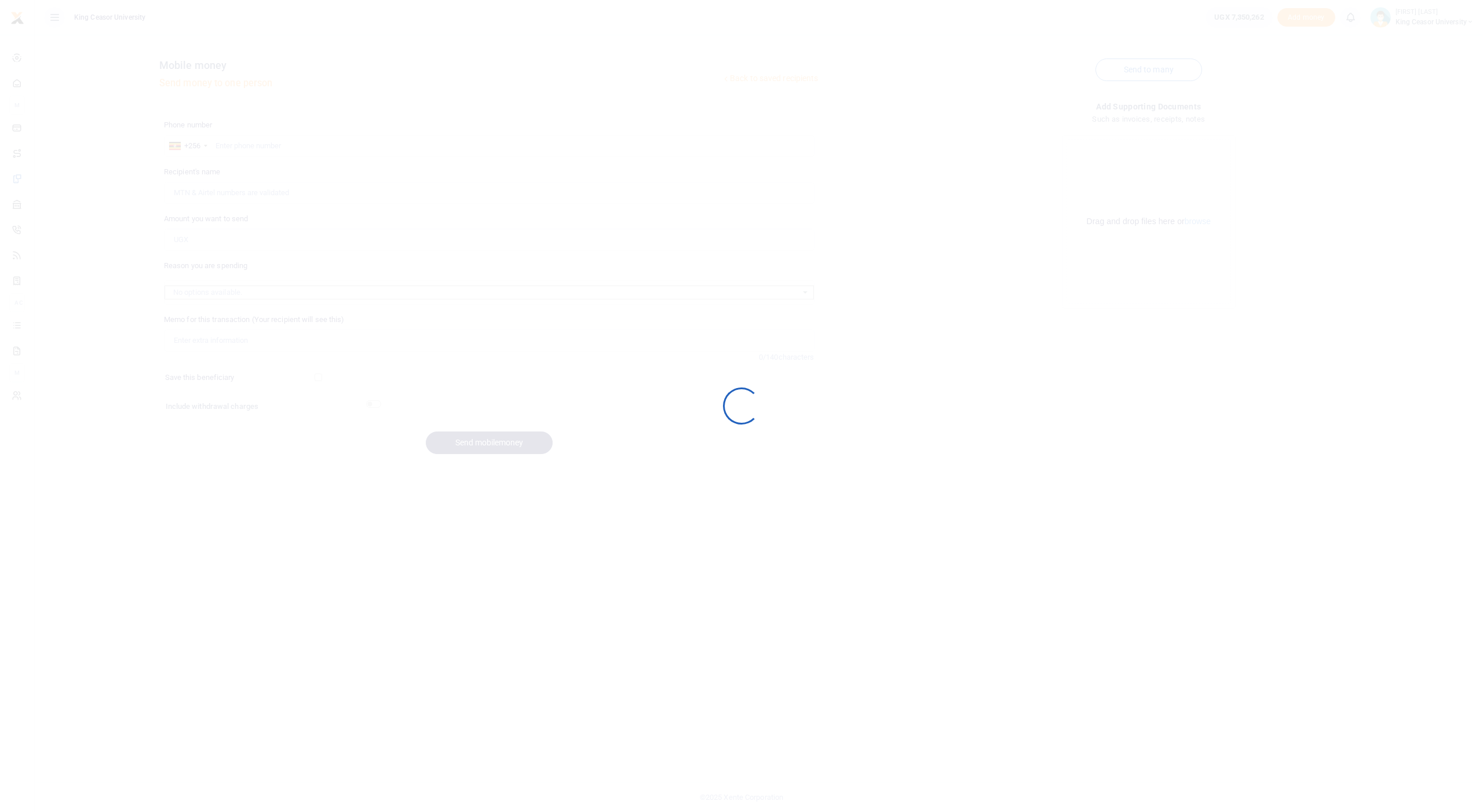 scroll, scrollTop: 0, scrollLeft: 0, axis: both 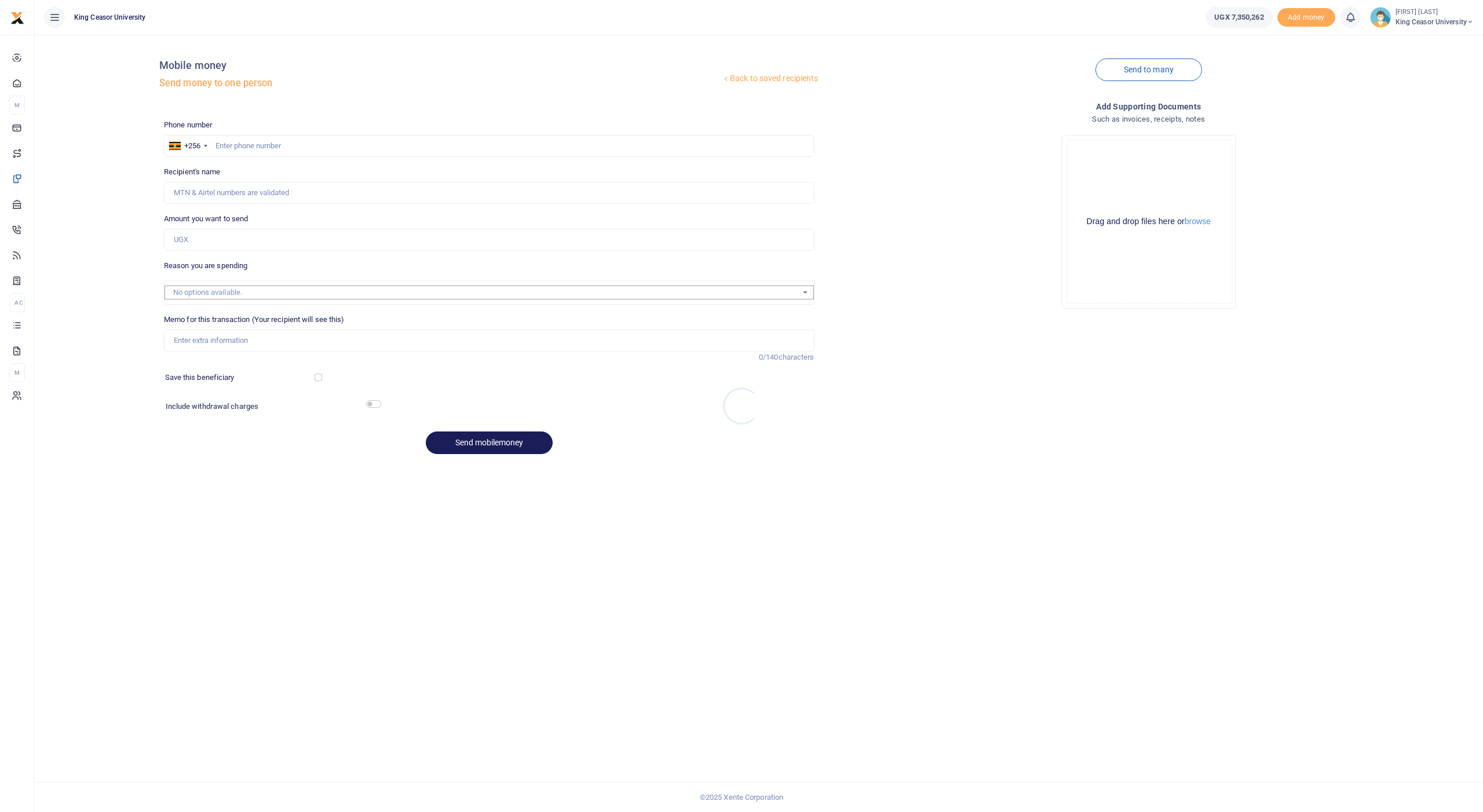 click at bounding box center [742, 406] 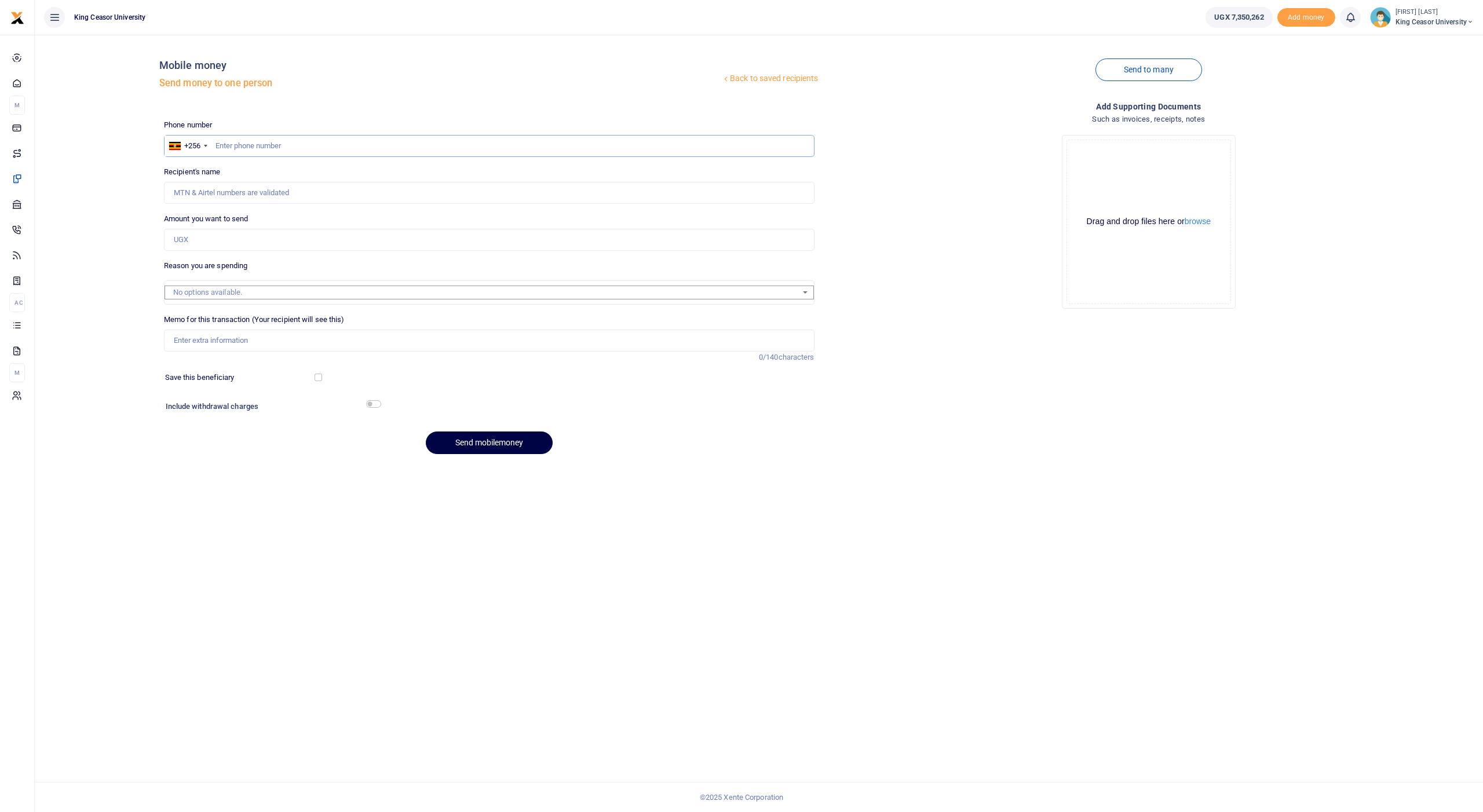 click at bounding box center [489, 146] 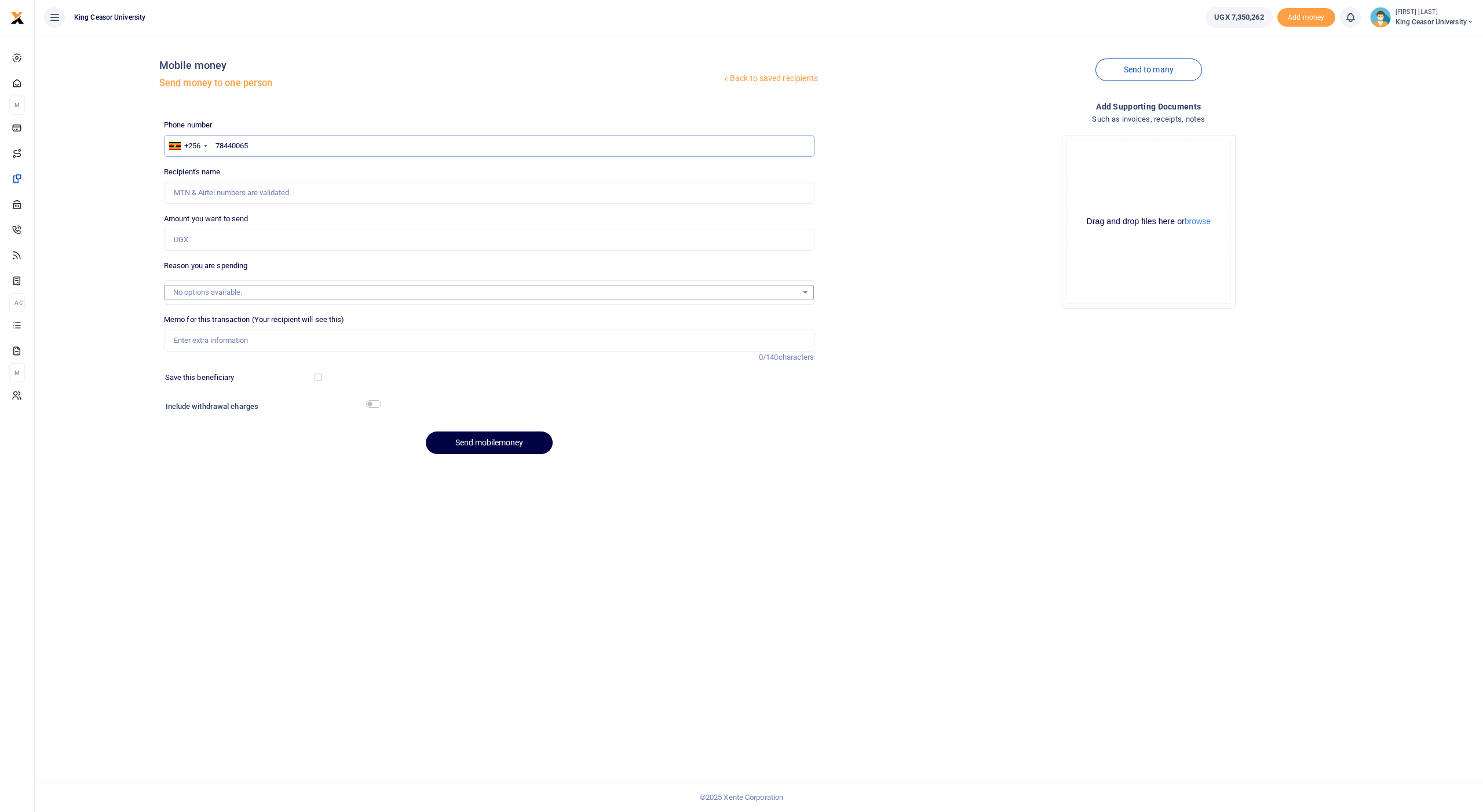 type on "784400659" 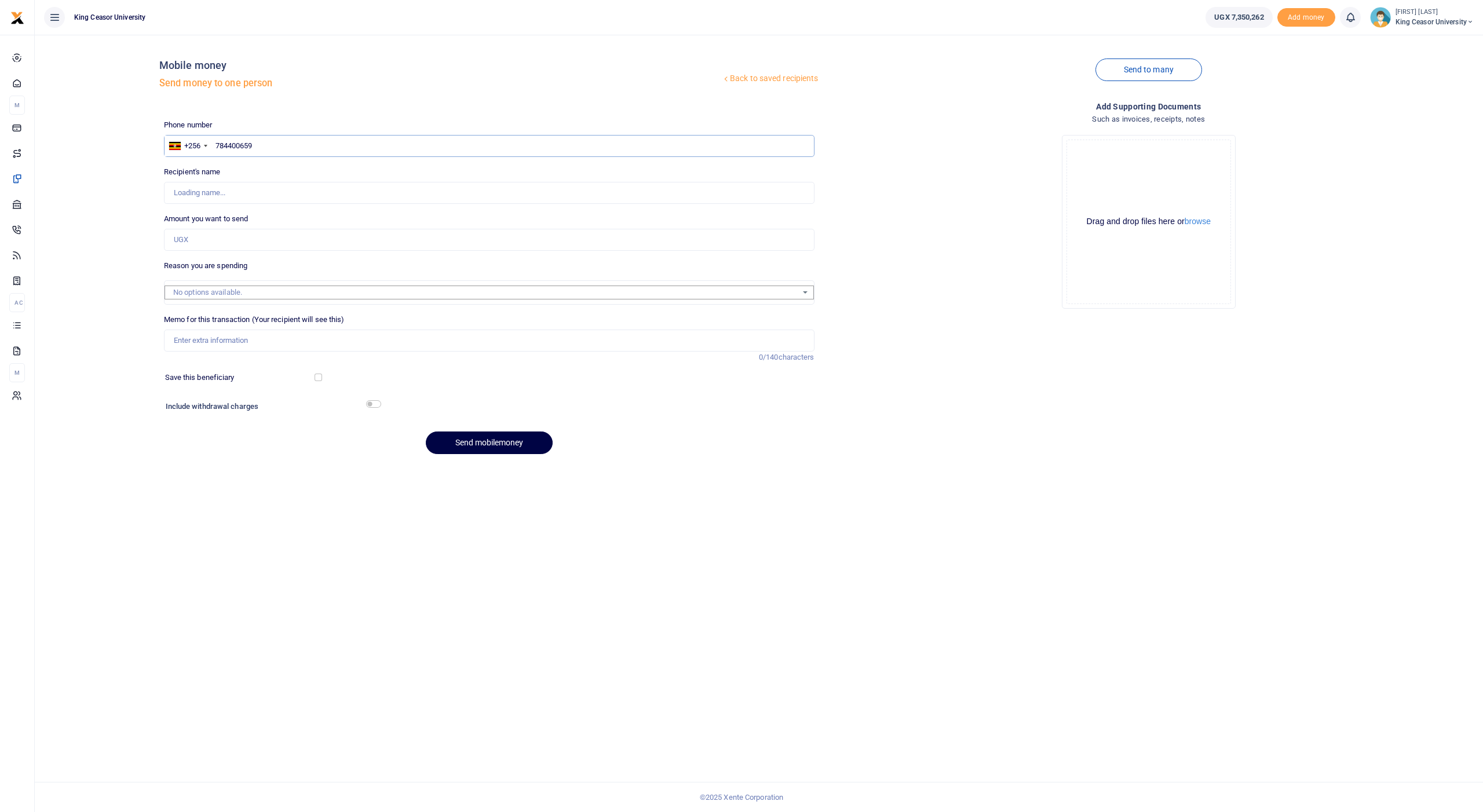 type on "Viola Nalumansi" 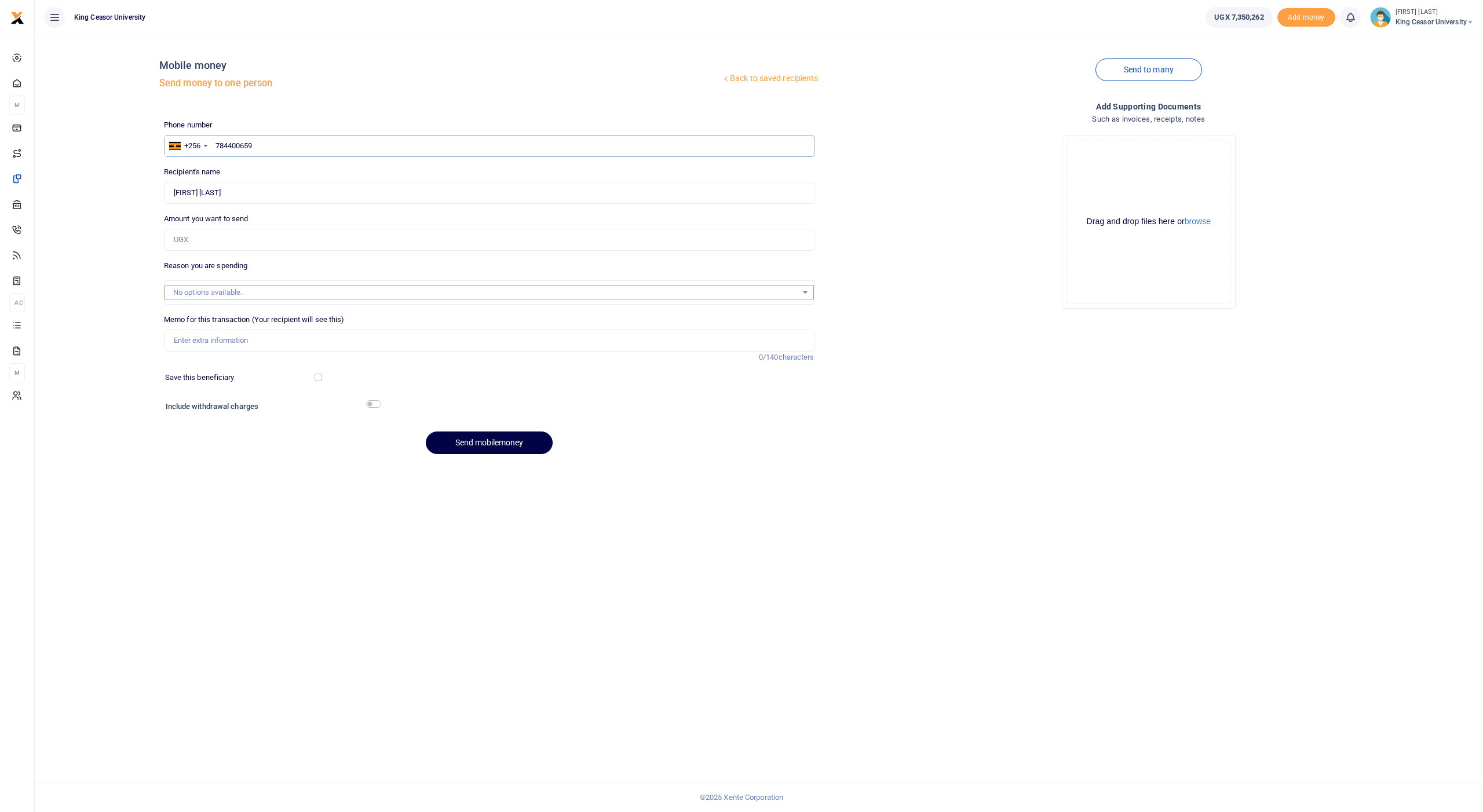 type on "784400659" 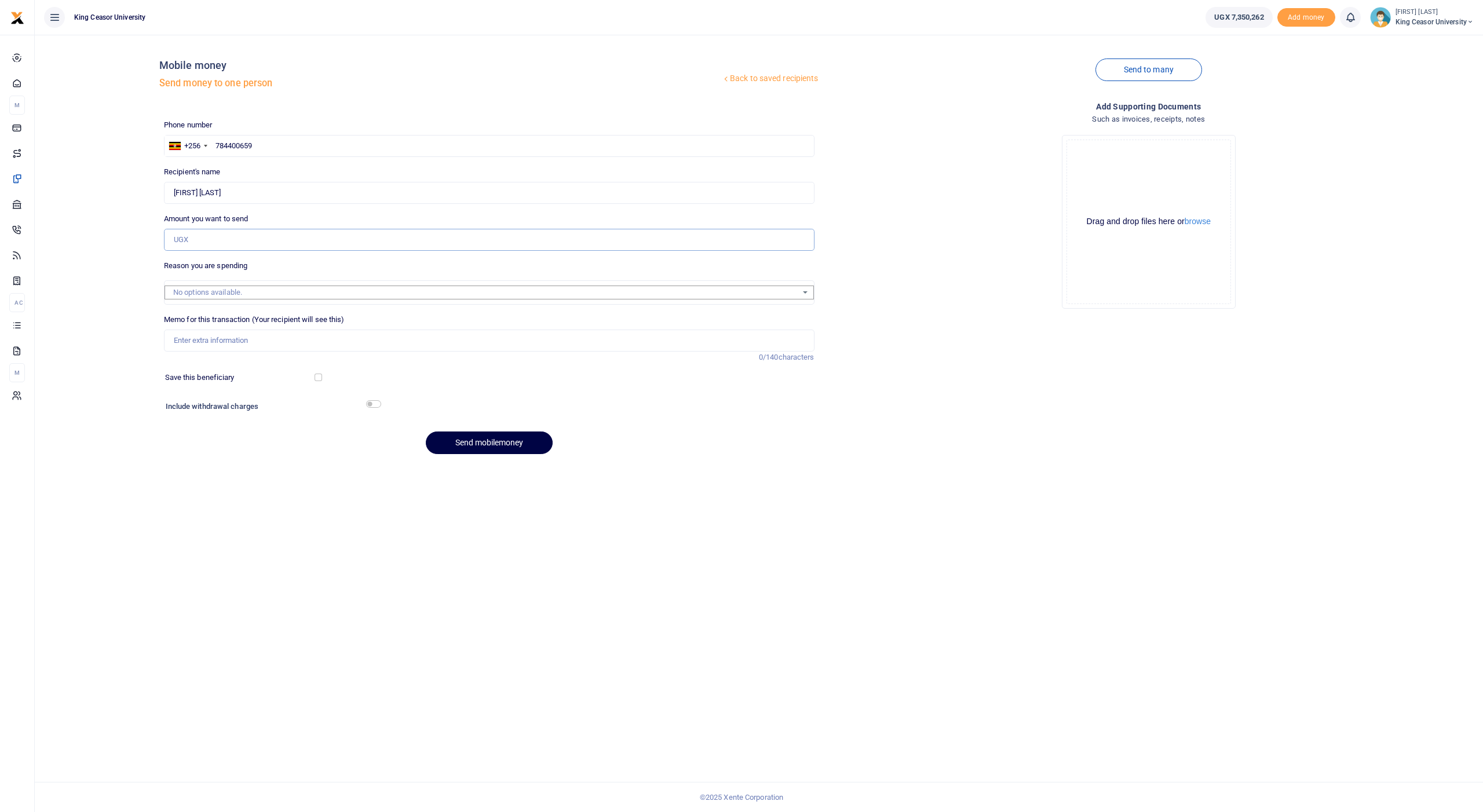 click on "Amount you want to send" at bounding box center [489, 240] 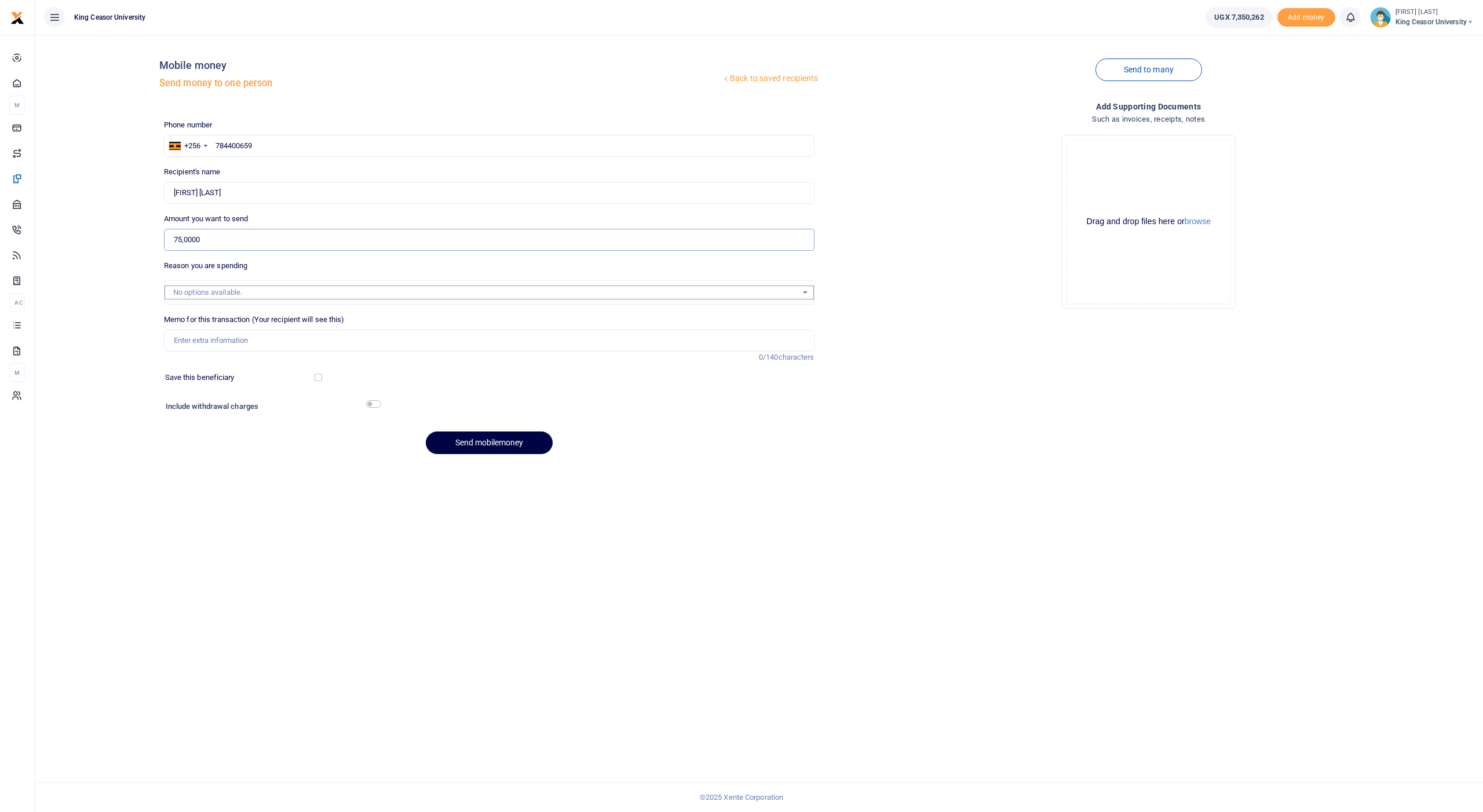 type on "750,000" 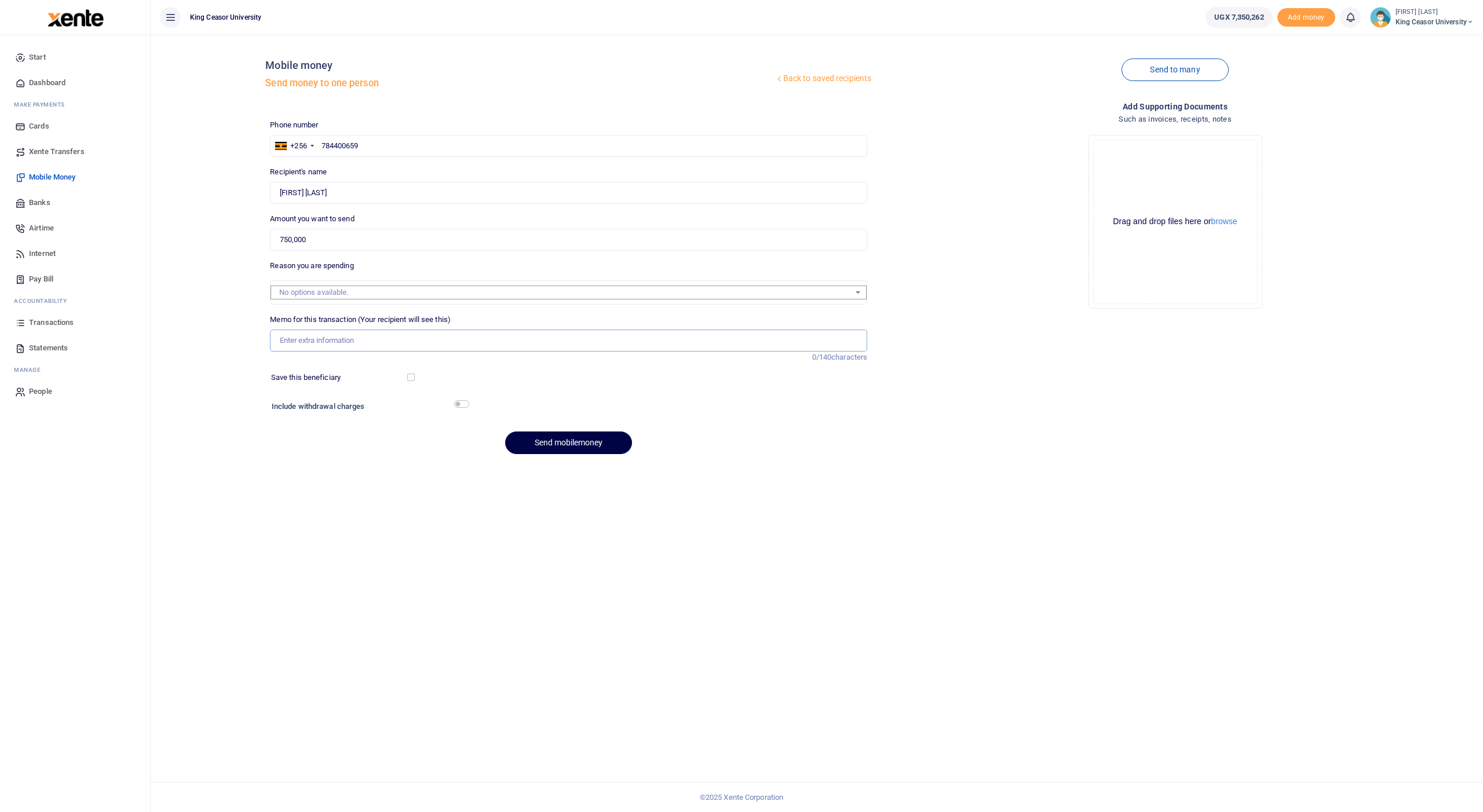 click on "Memo for this transaction (Your recipient will see this)" at bounding box center (568, 341) 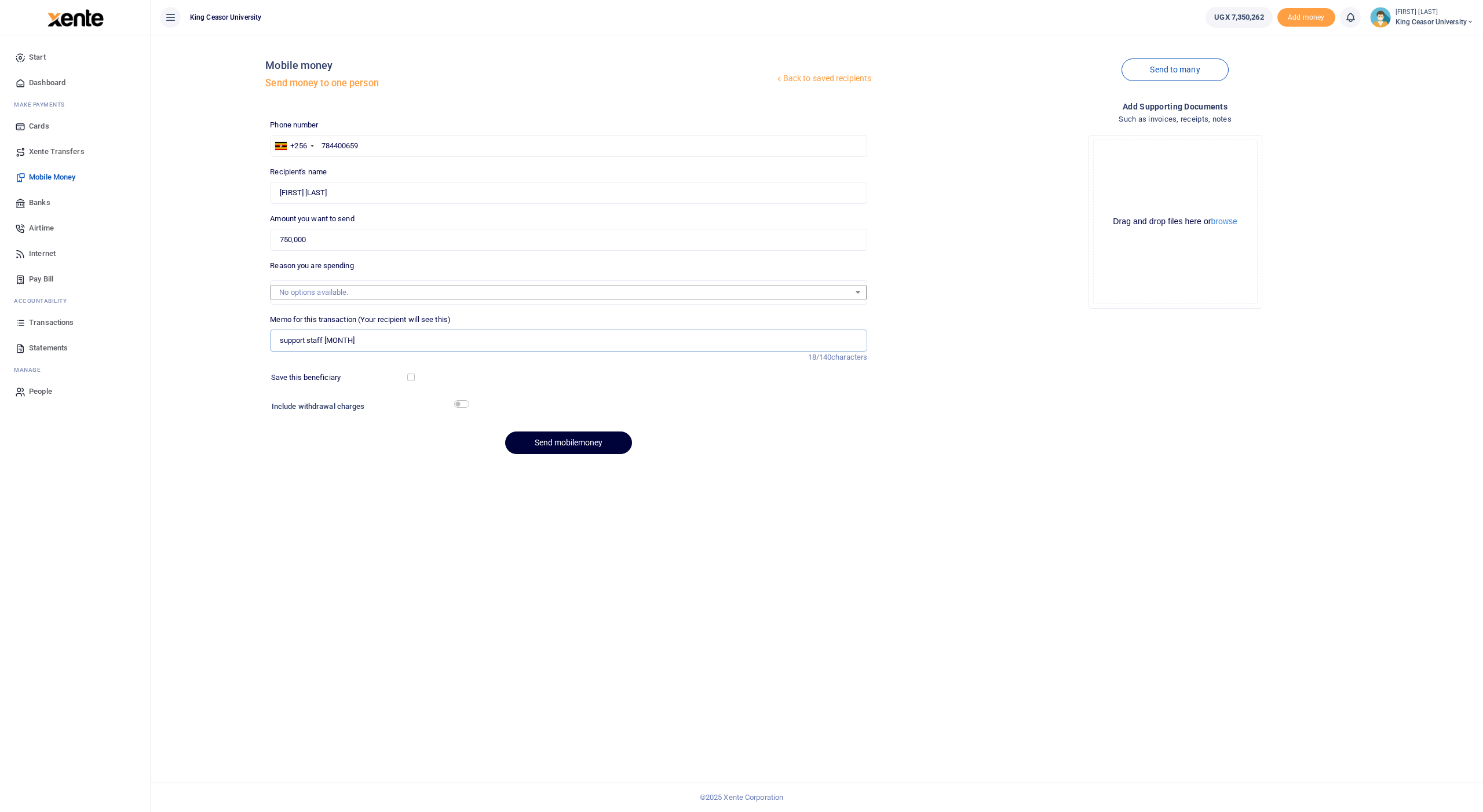 type on "support staff July" 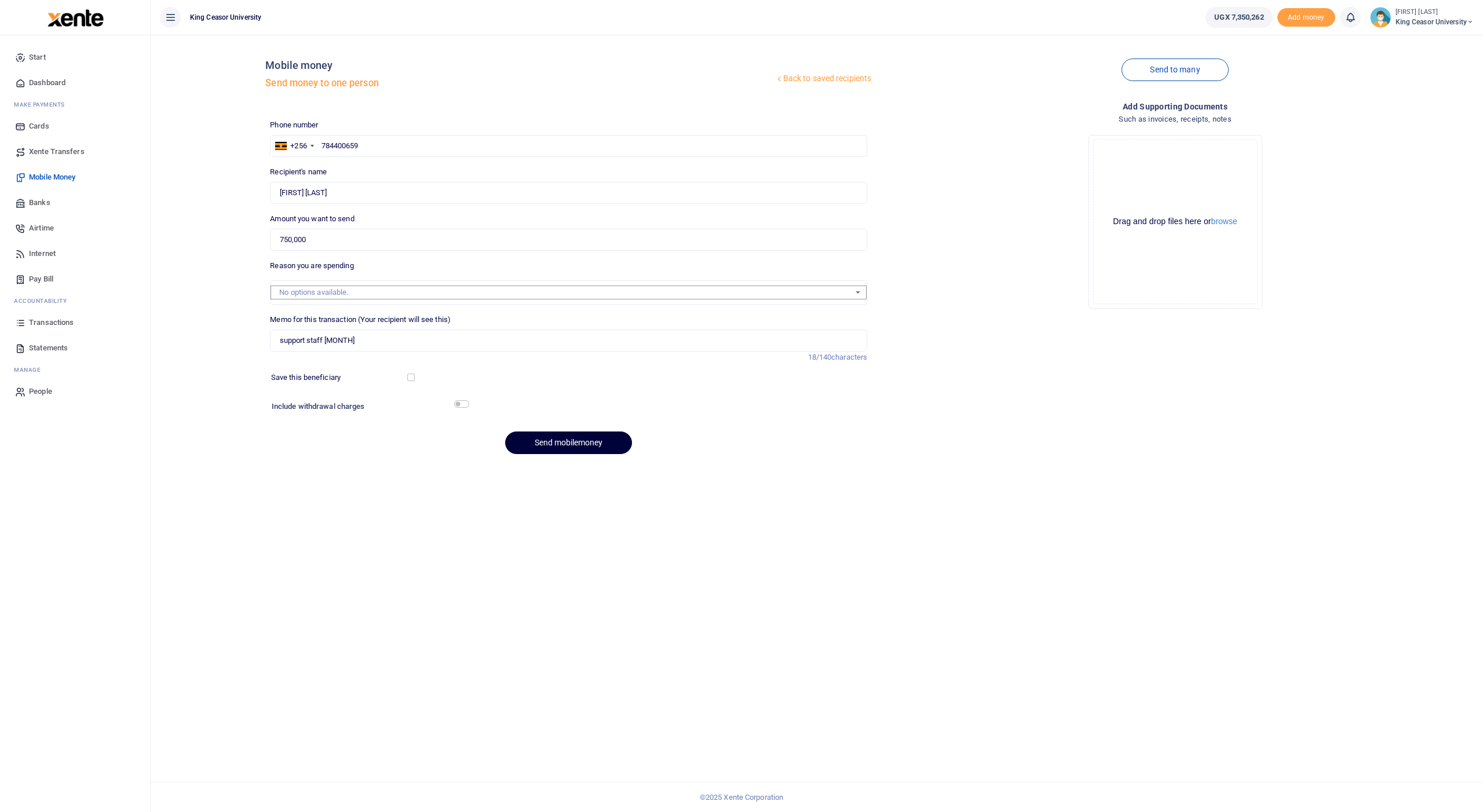 click on "Send mobilemoney" at bounding box center [568, 442] 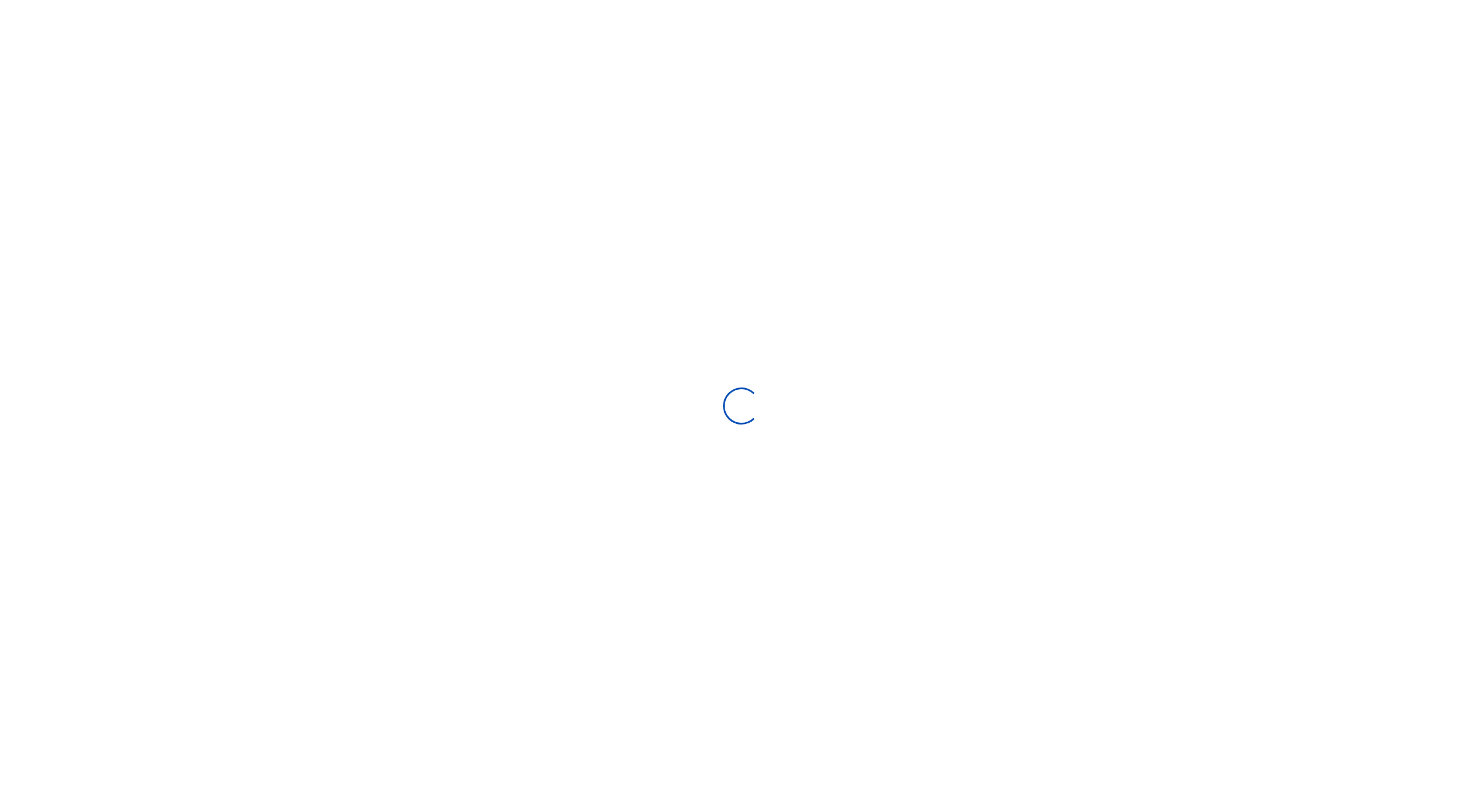 scroll, scrollTop: 0, scrollLeft: 0, axis: both 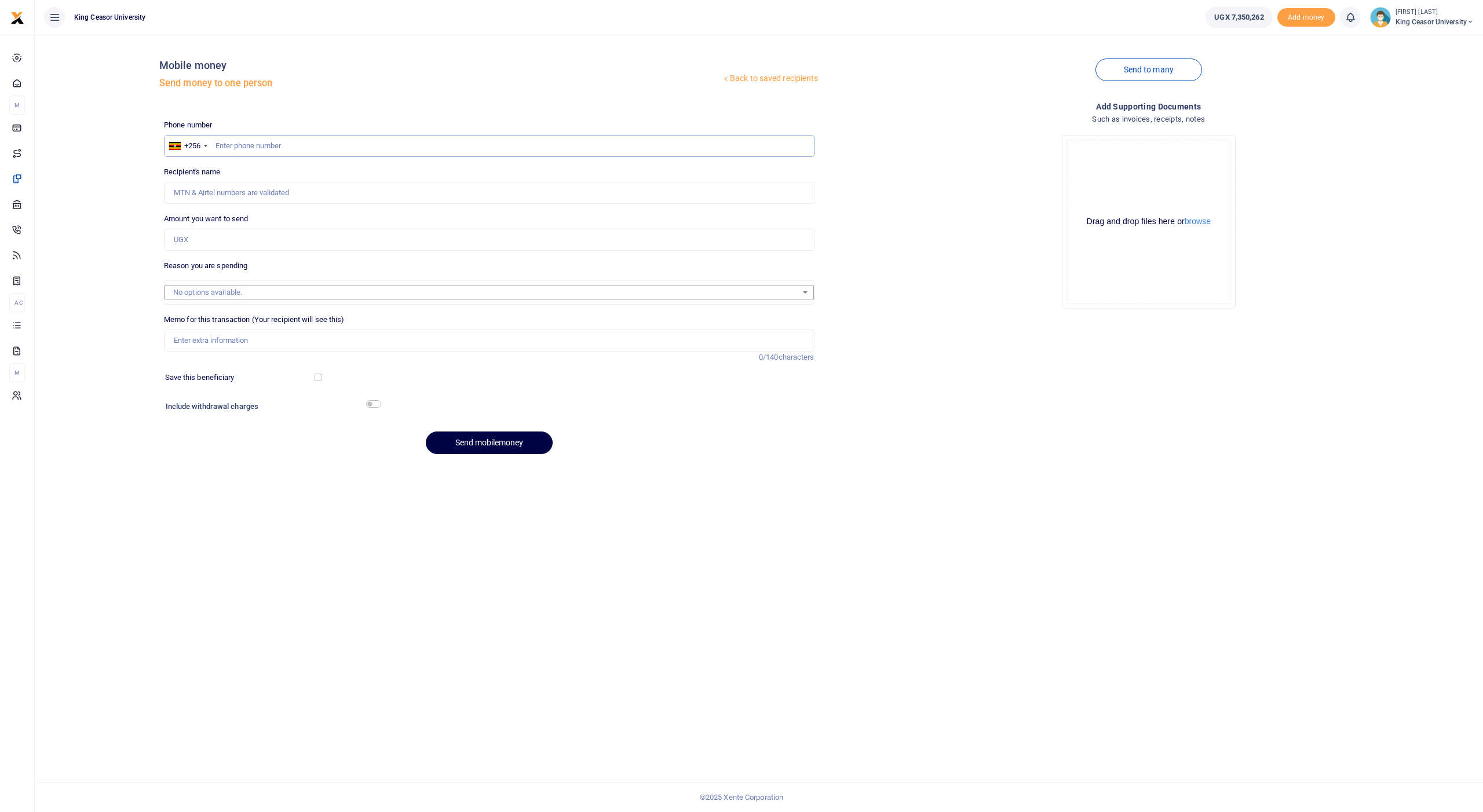 click at bounding box center [489, 146] 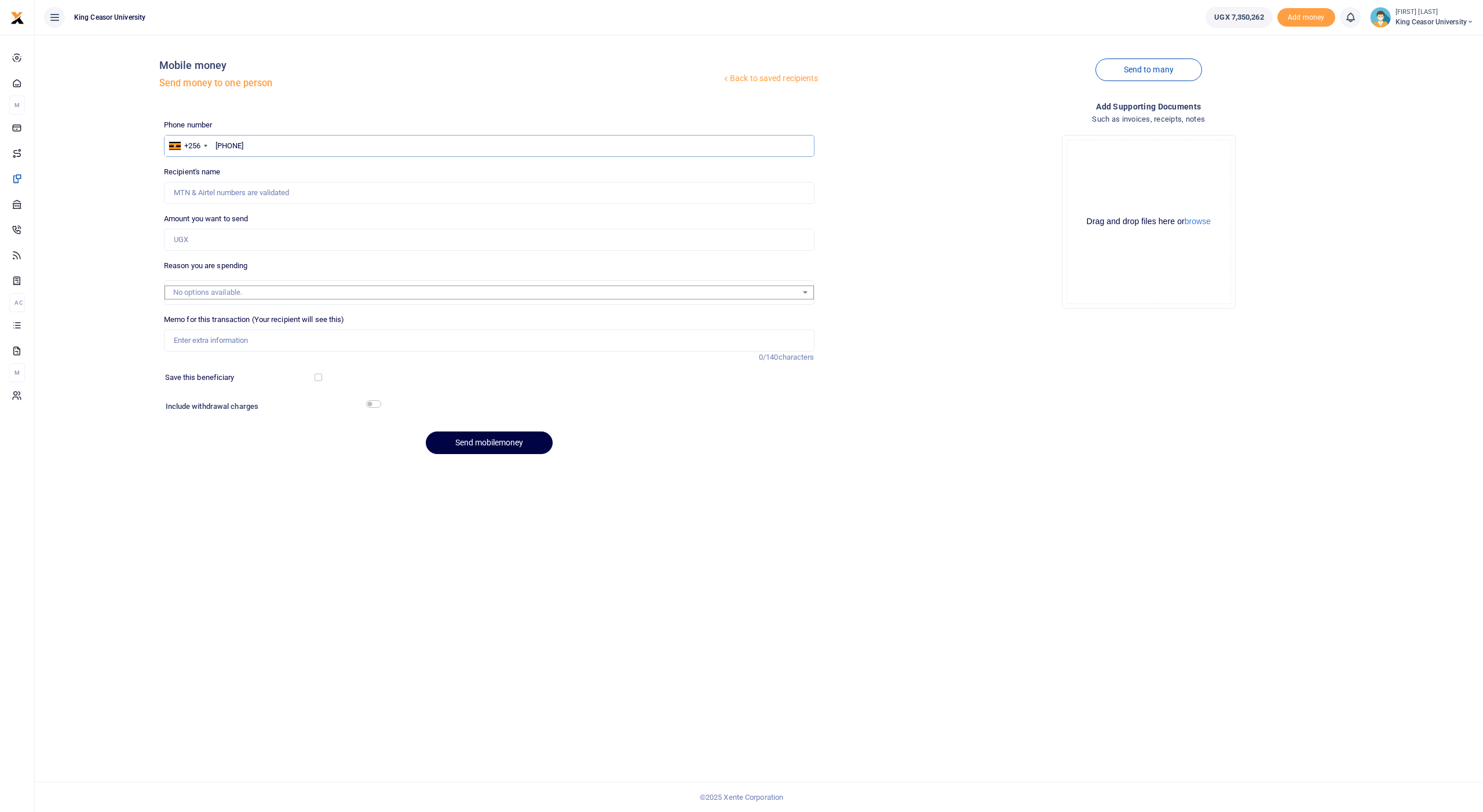 type on "789044364" 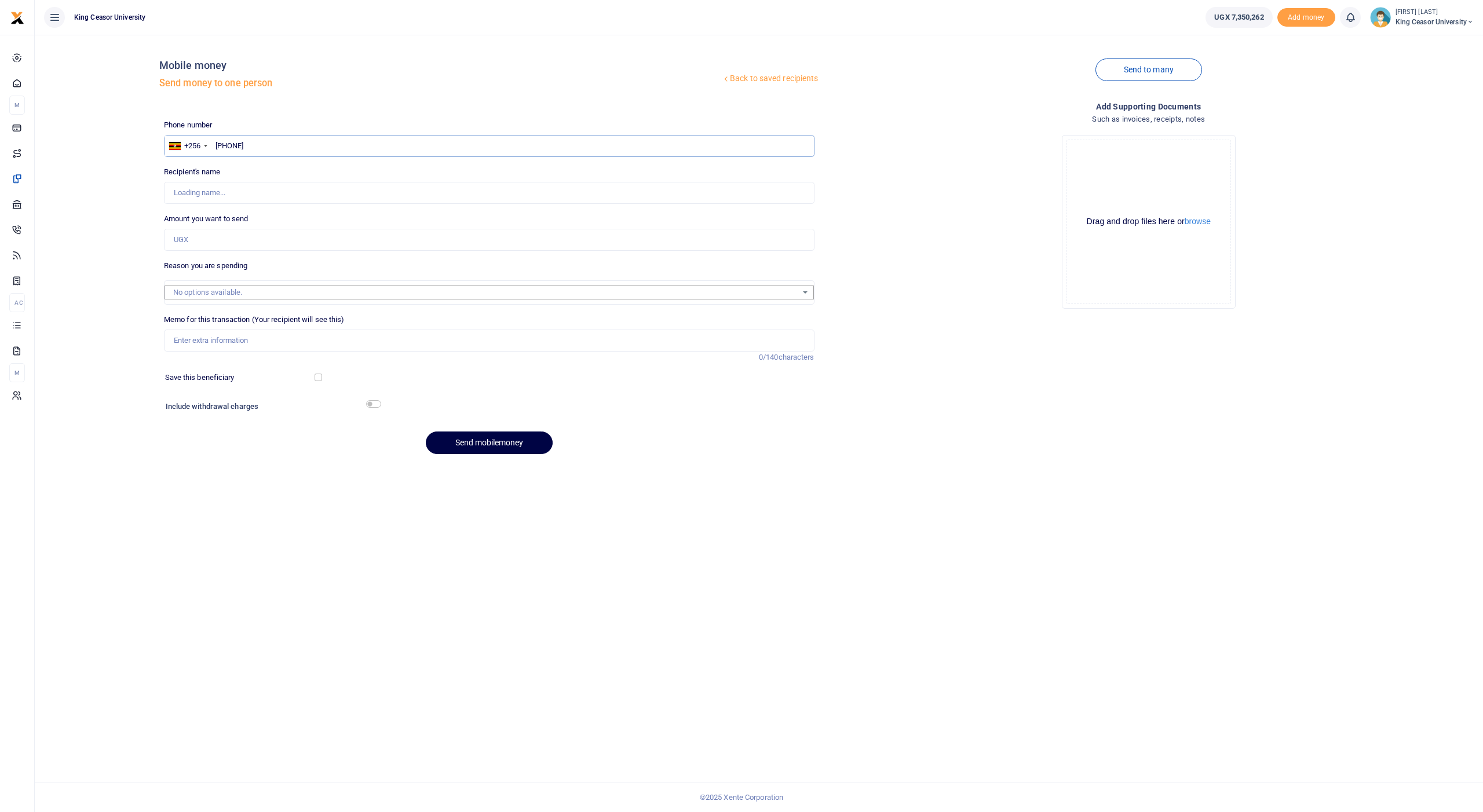 type on "Richard Ssekubunga" 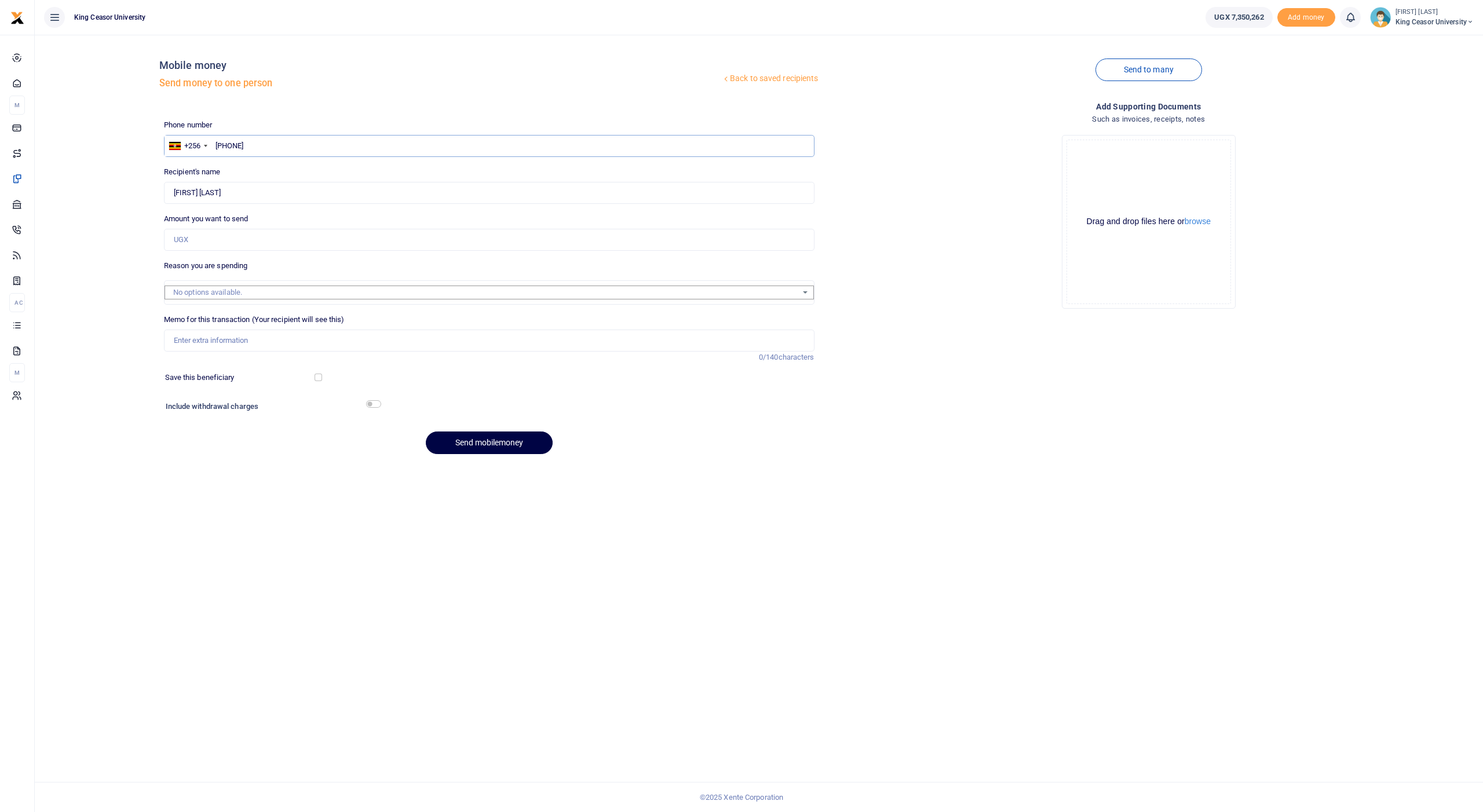 type on "789044364" 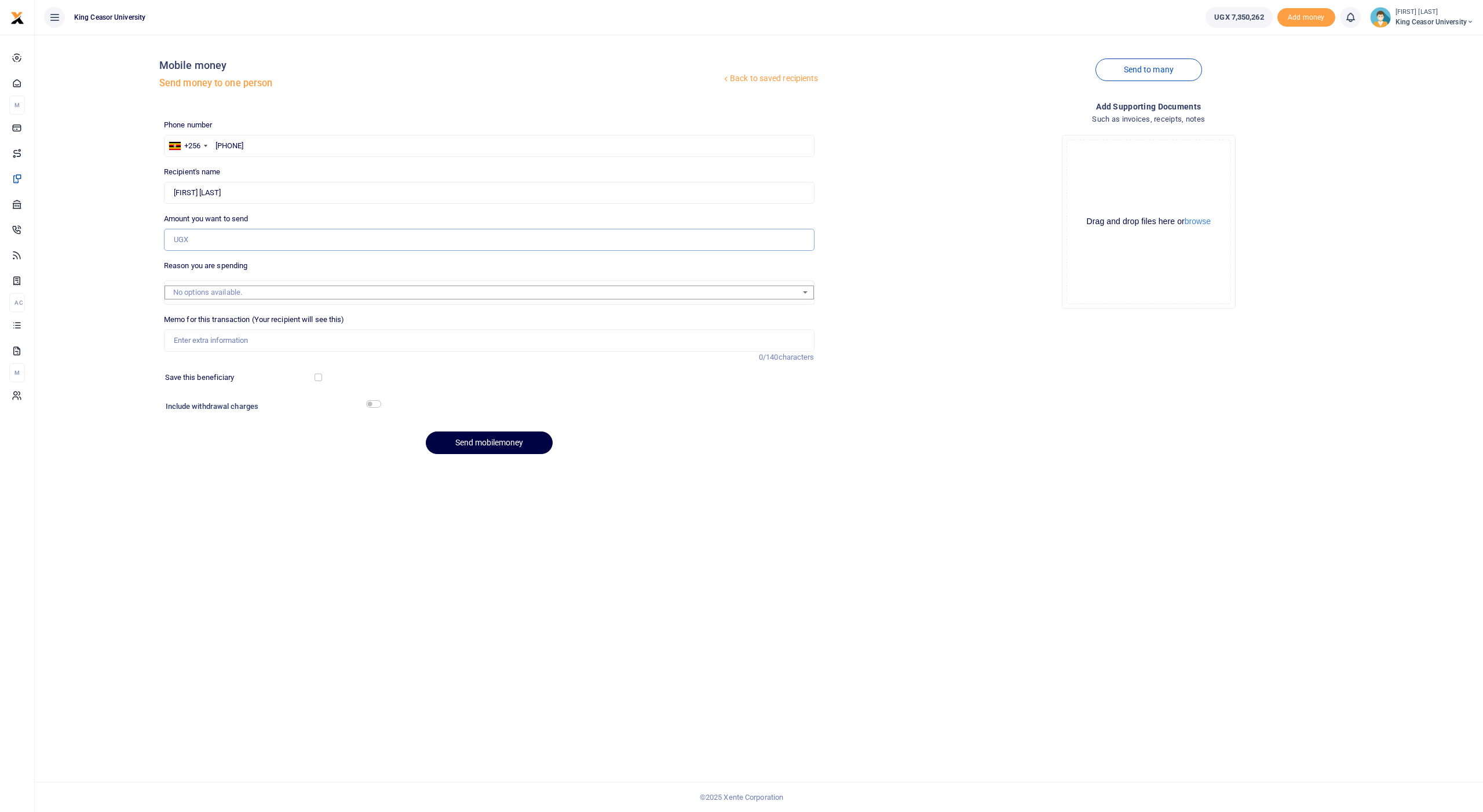 click on "Amount you want to send" at bounding box center (489, 240) 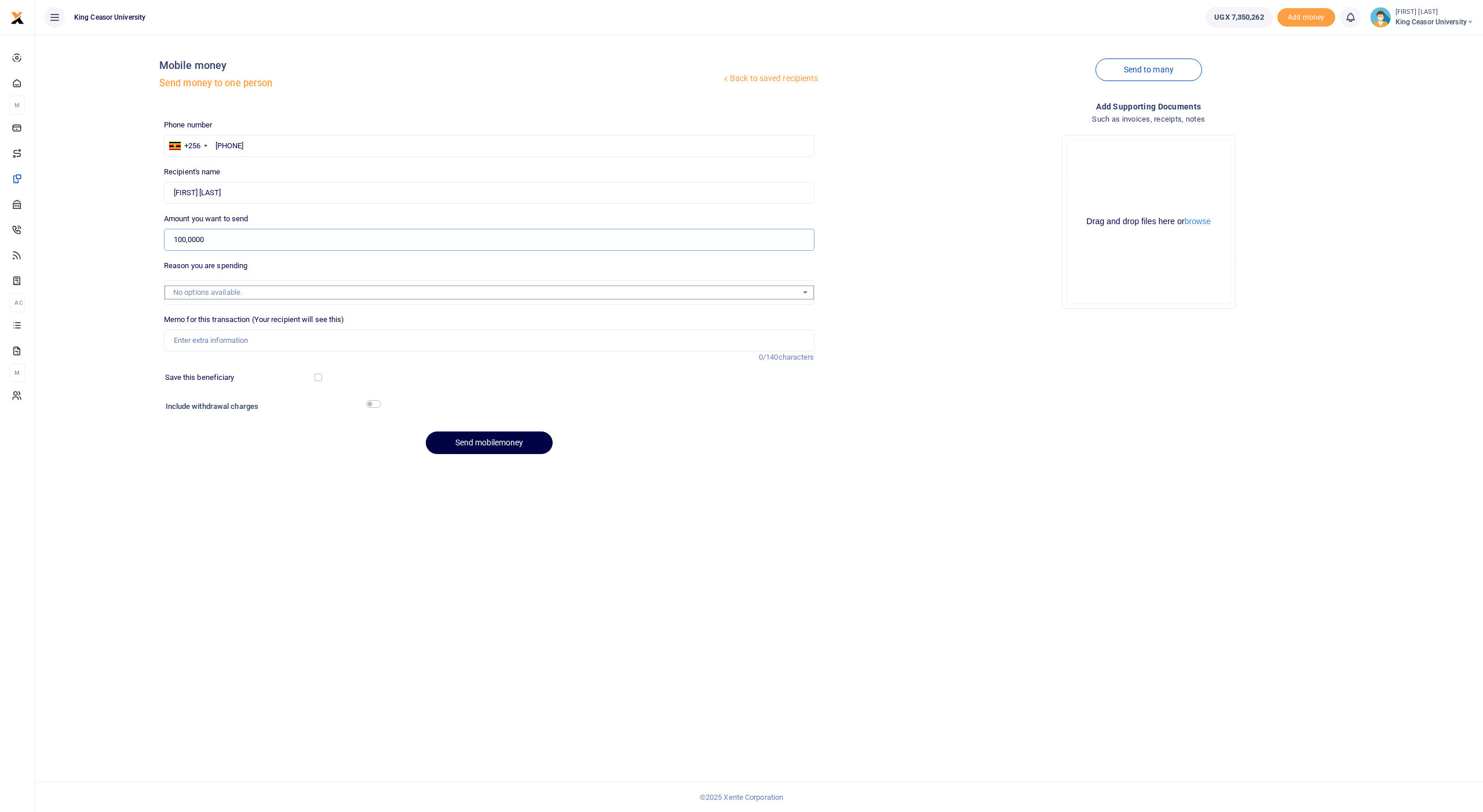 type on "1,000,000" 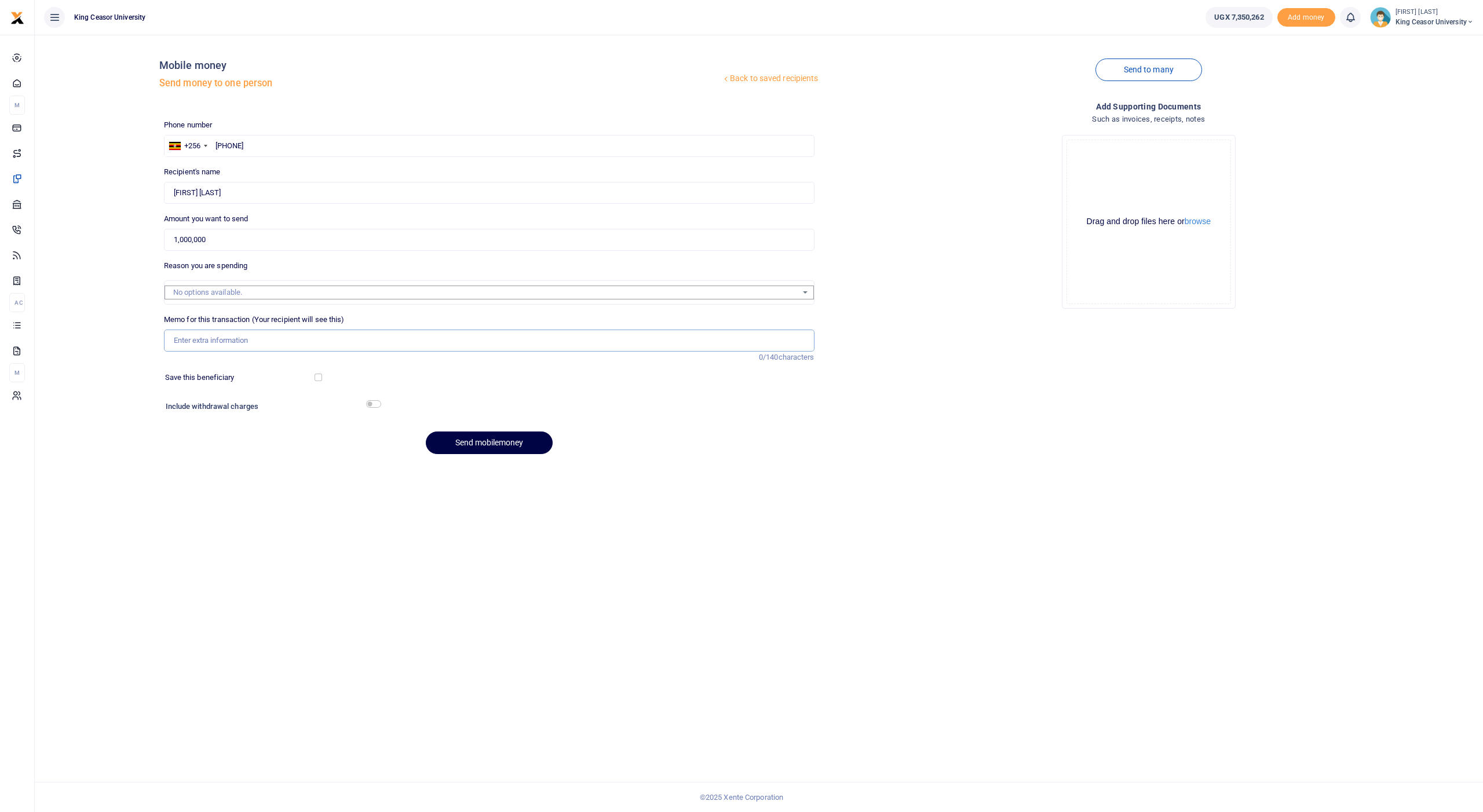 click on "Memo for this transaction (Your recipient will see this)" at bounding box center (489, 341) 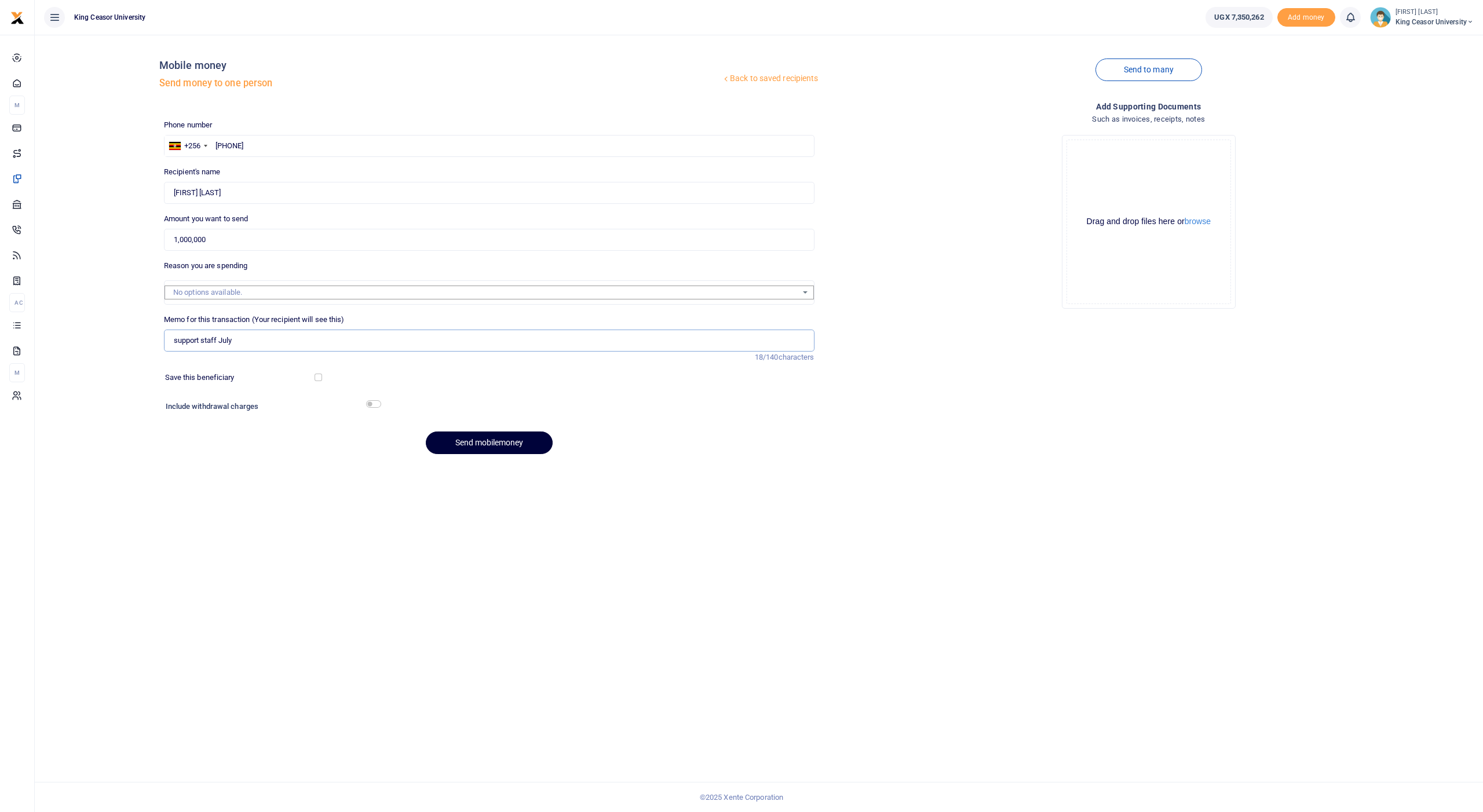 type on "support staff July" 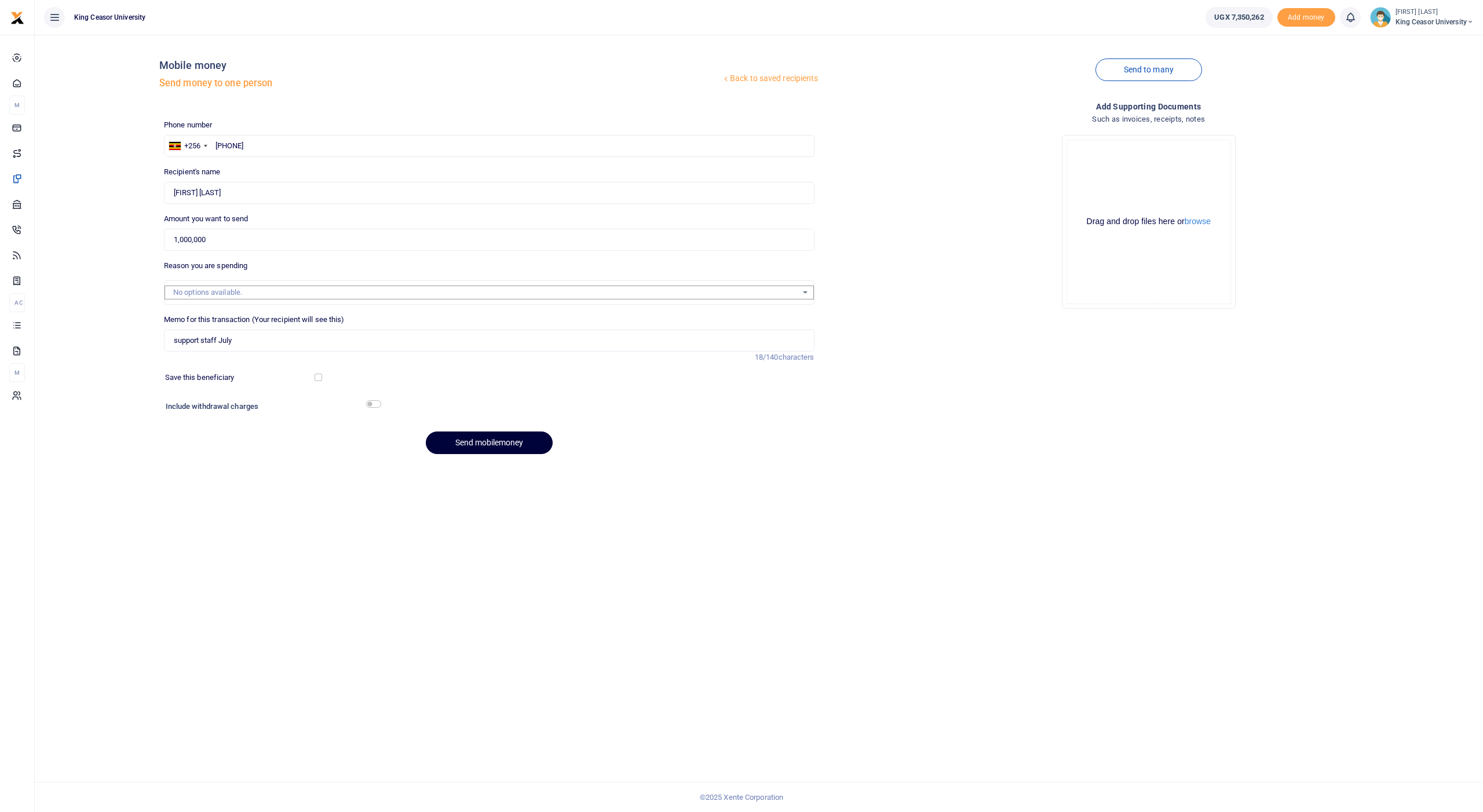 click on "Send mobilemoney" at bounding box center (489, 442) 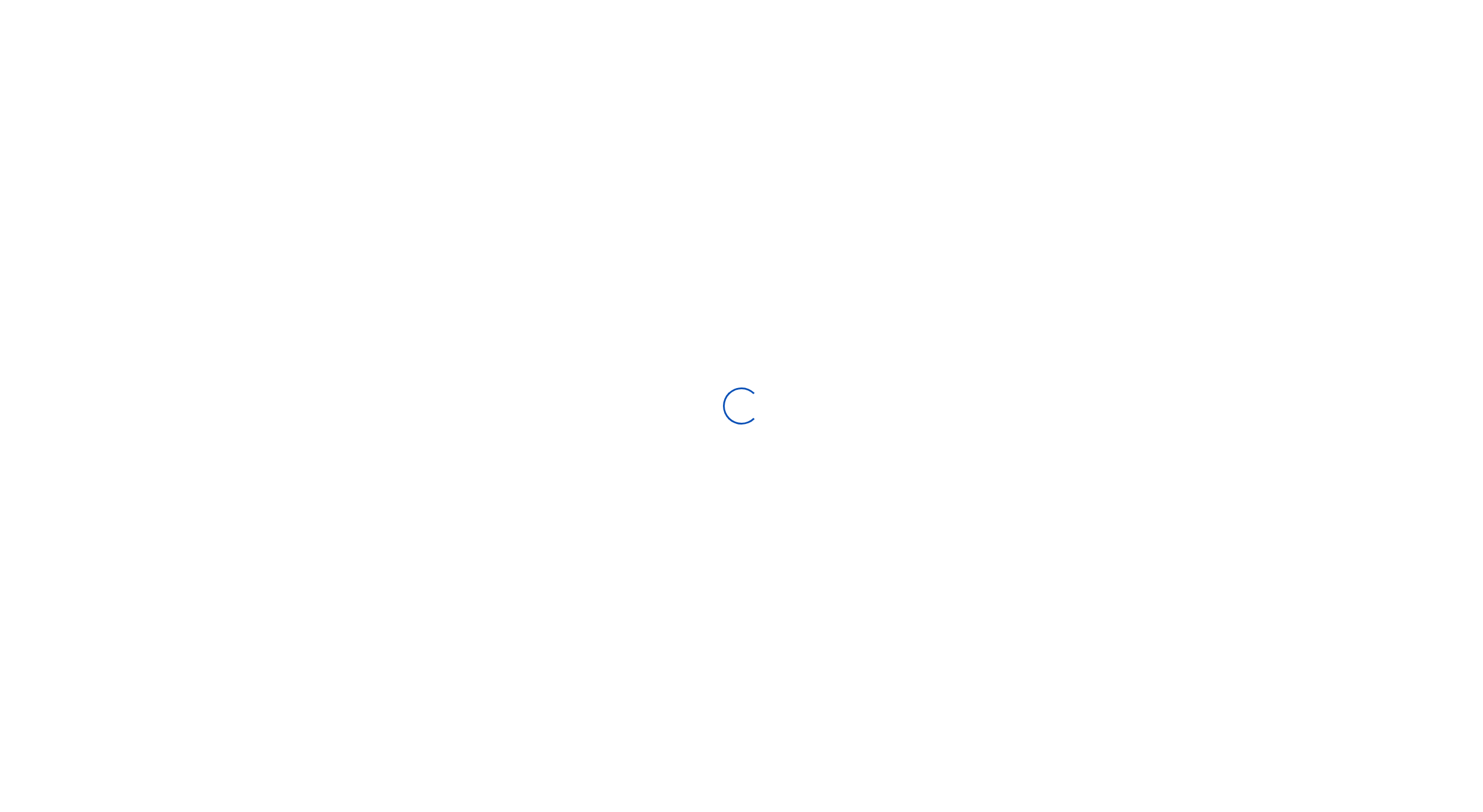 scroll, scrollTop: 0, scrollLeft: 0, axis: both 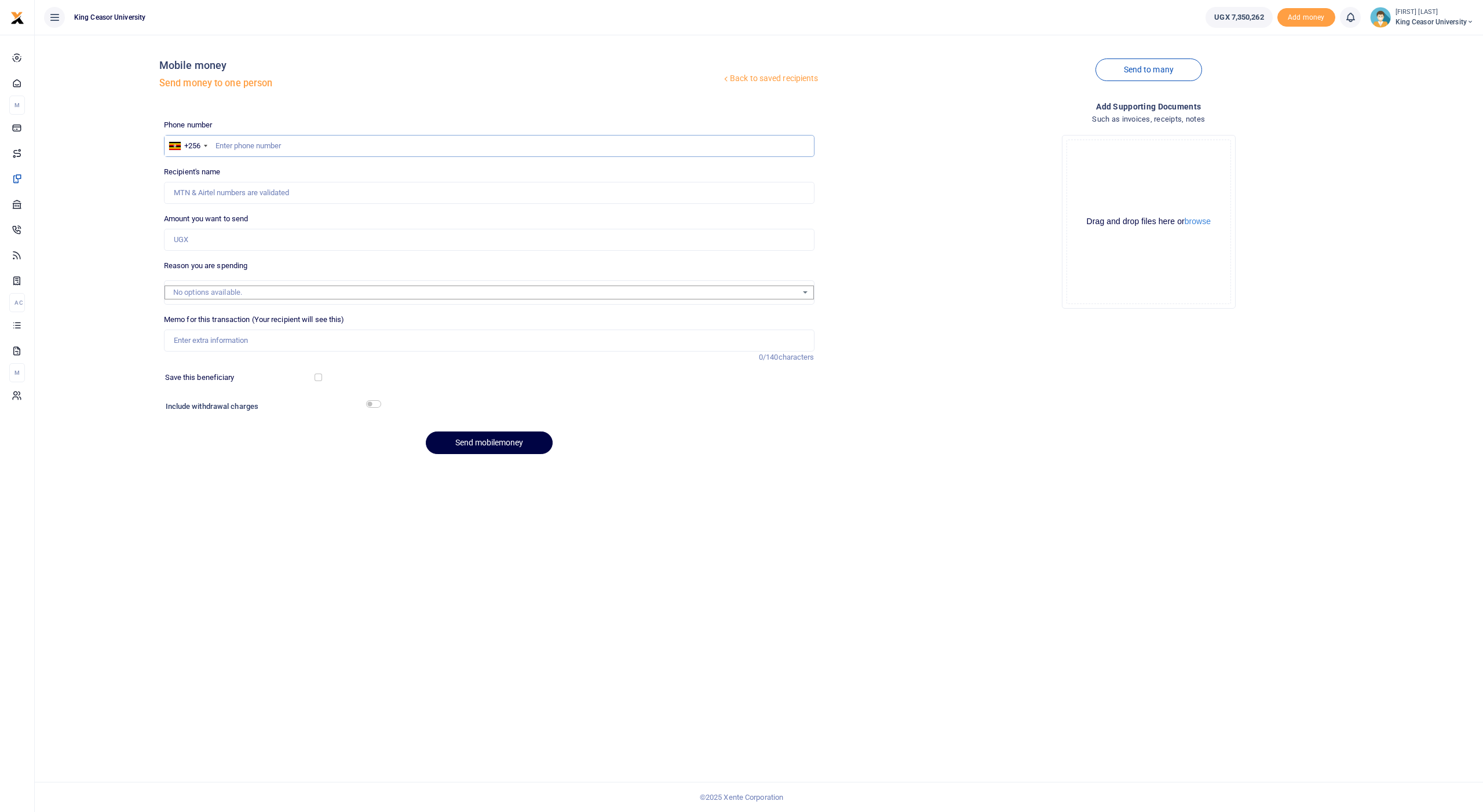 click at bounding box center [489, 146] 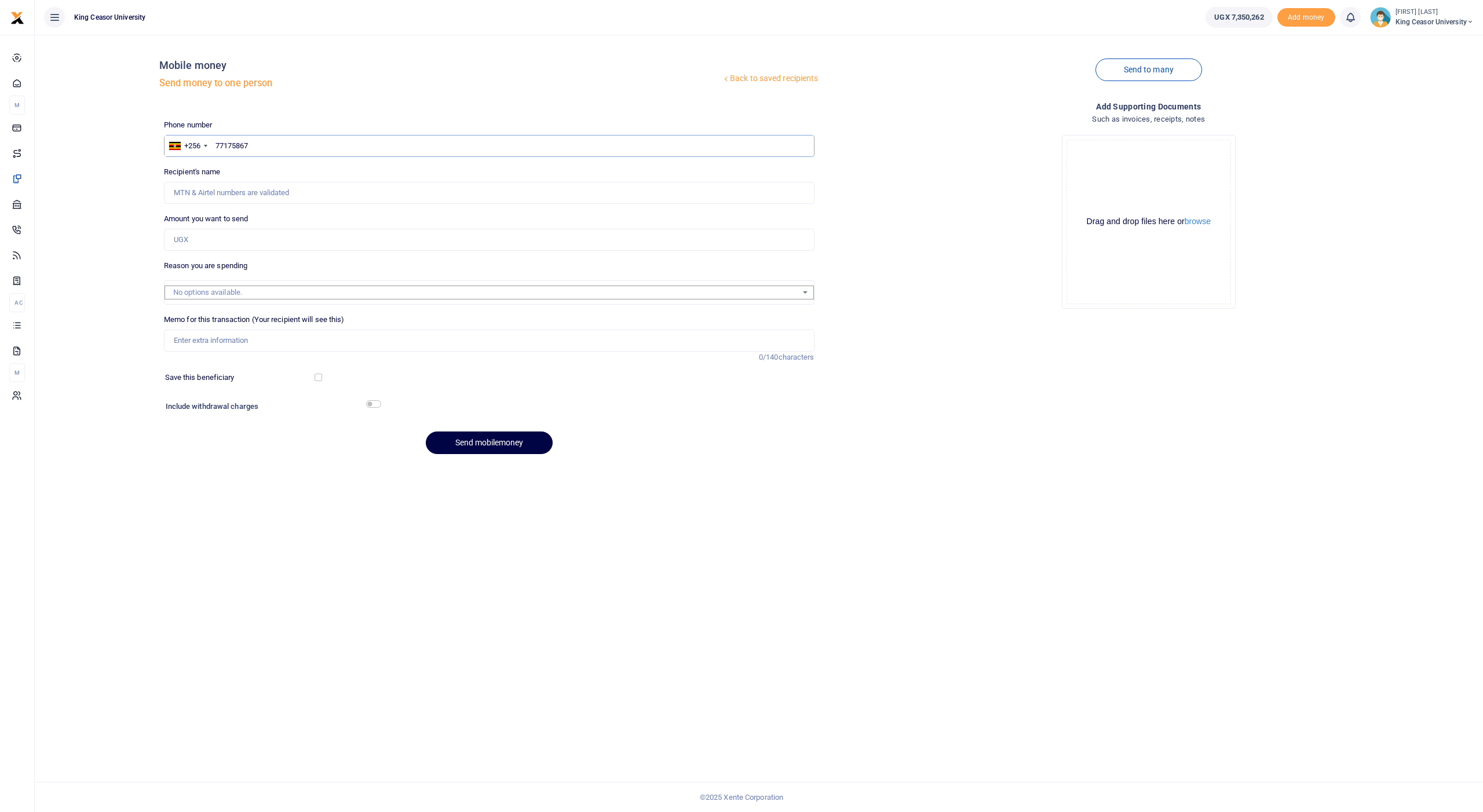type on "771758676" 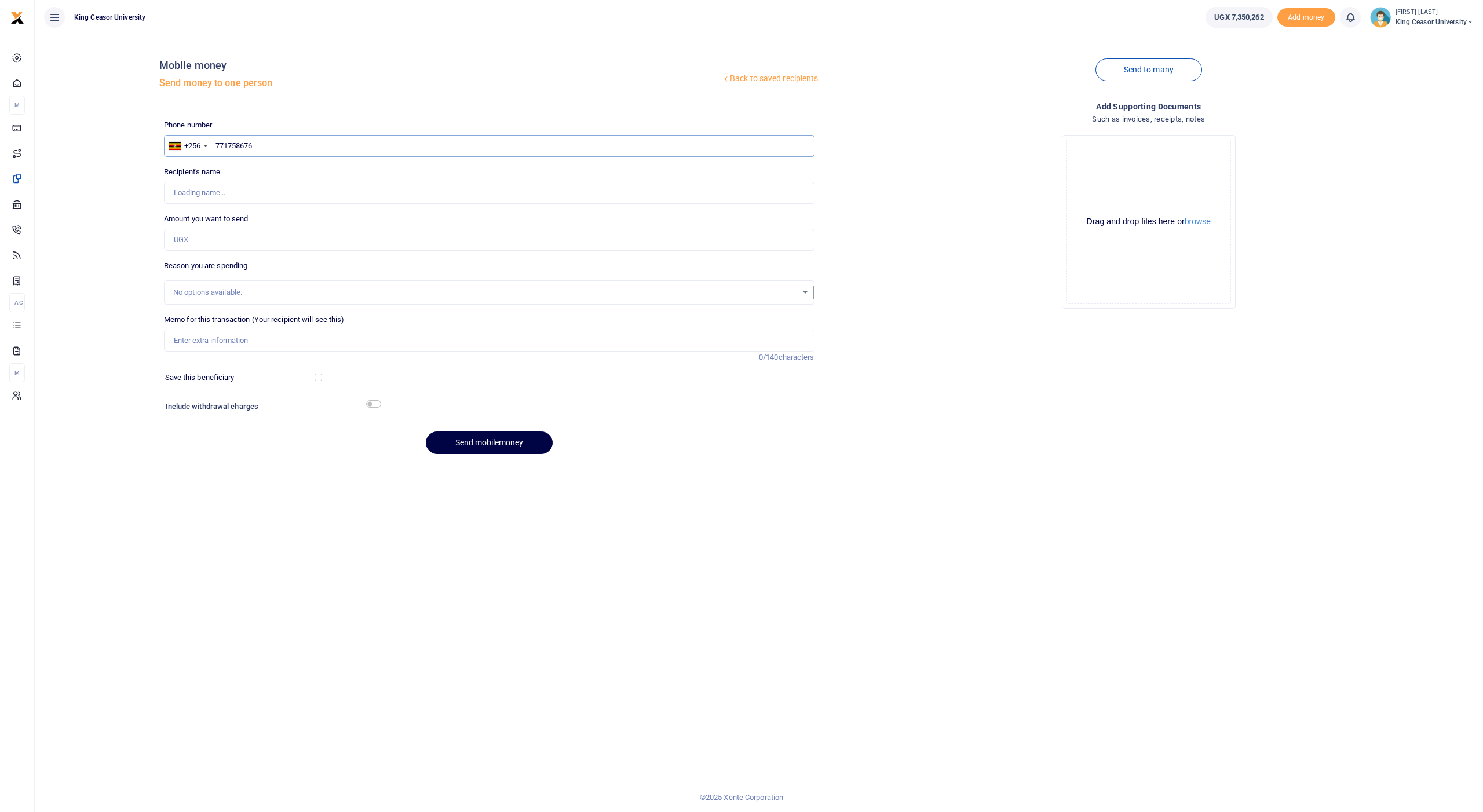 type on "[FIRST] [LAST]" 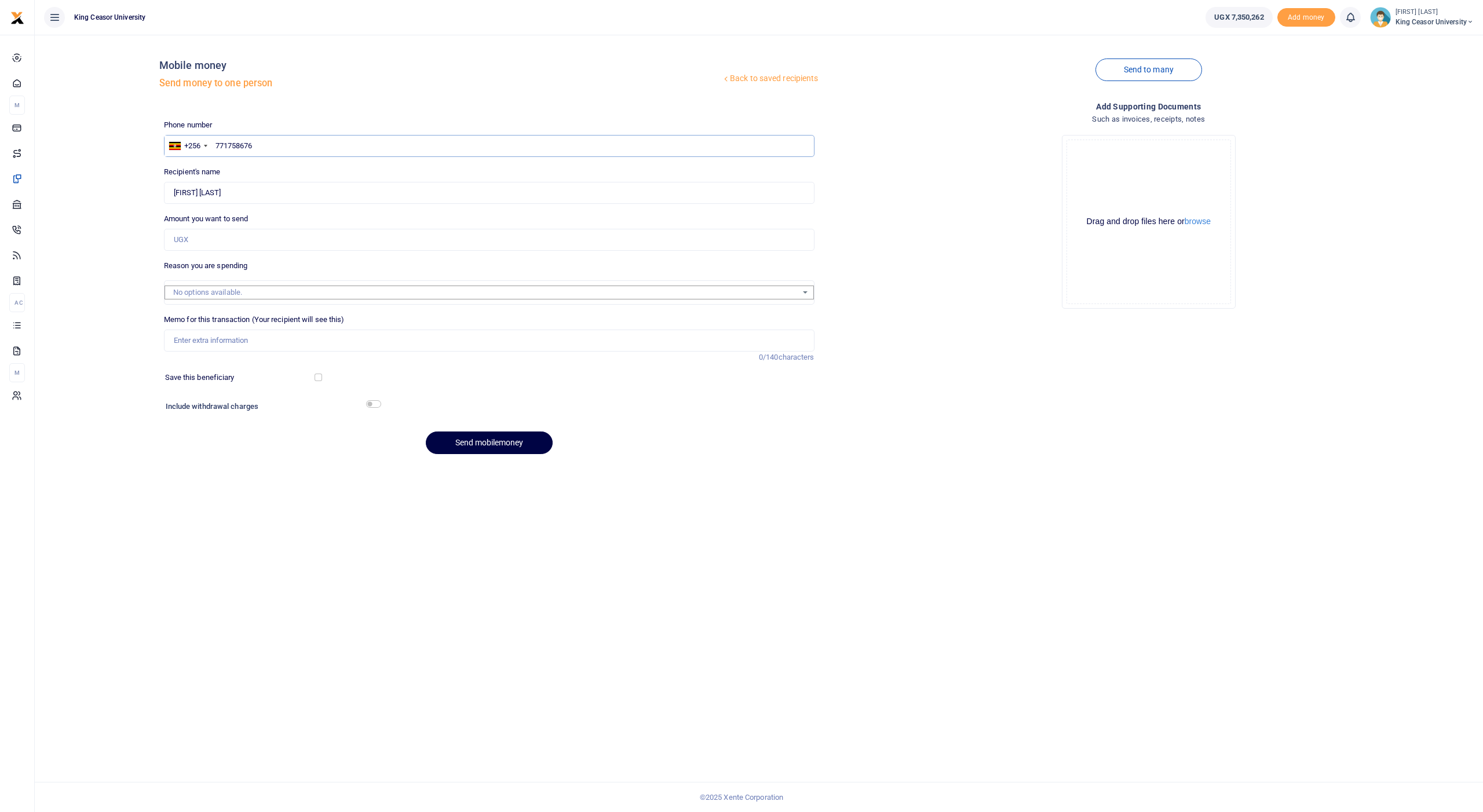 type on "771758676" 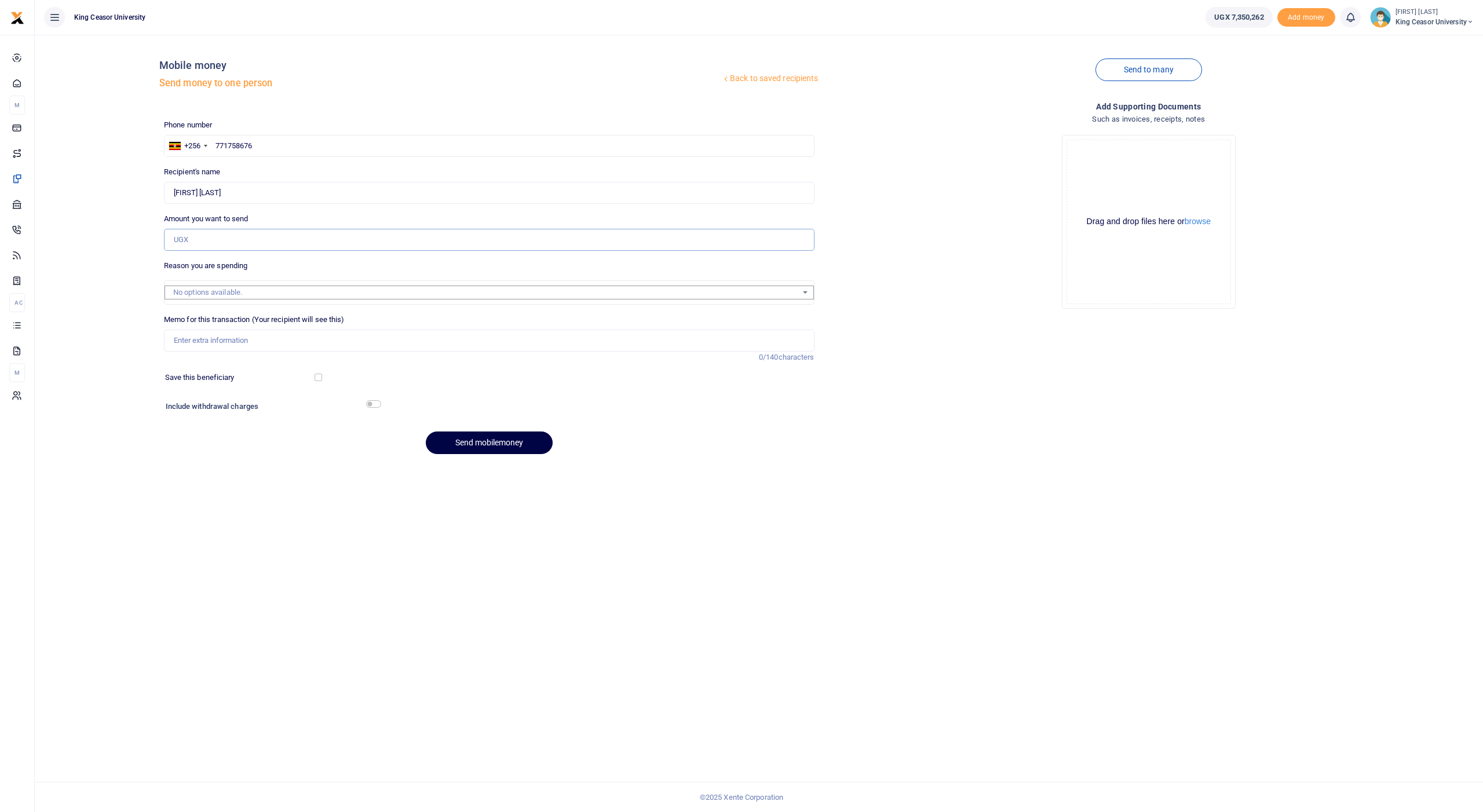 click on "Amount you want to send" at bounding box center (489, 240) 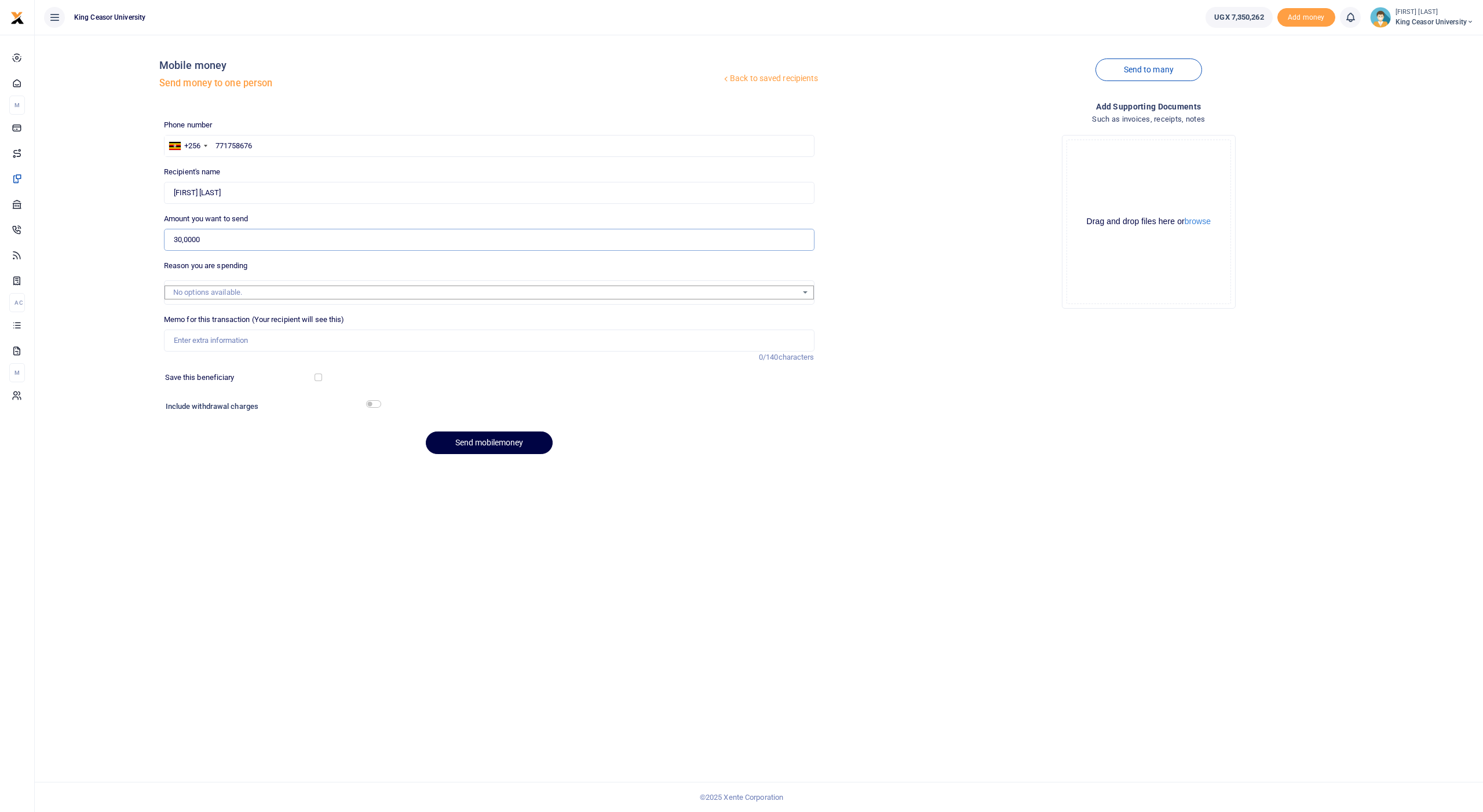 type on "300,000" 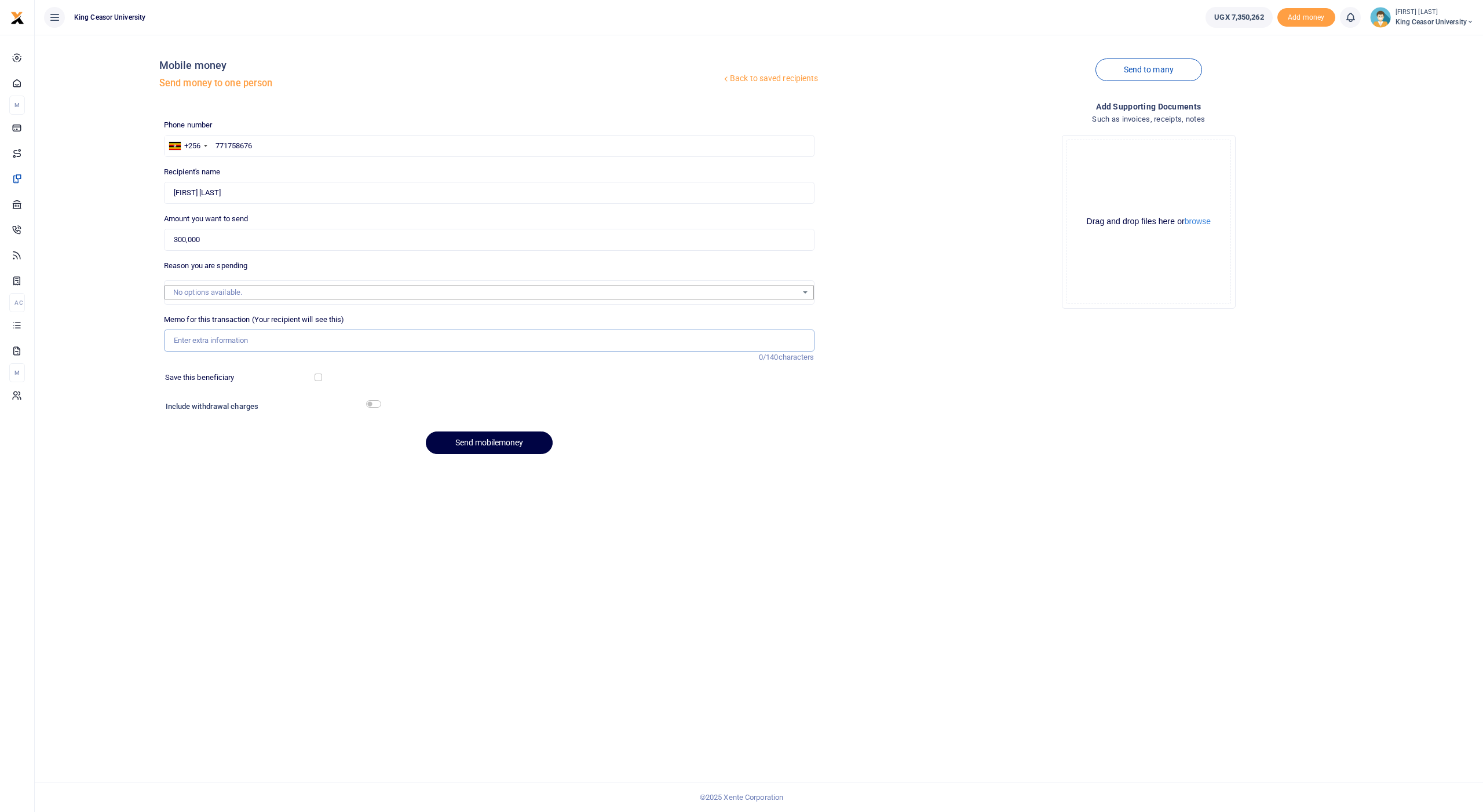 click on "Memo for this transaction (Your recipient will see this)" at bounding box center [489, 341] 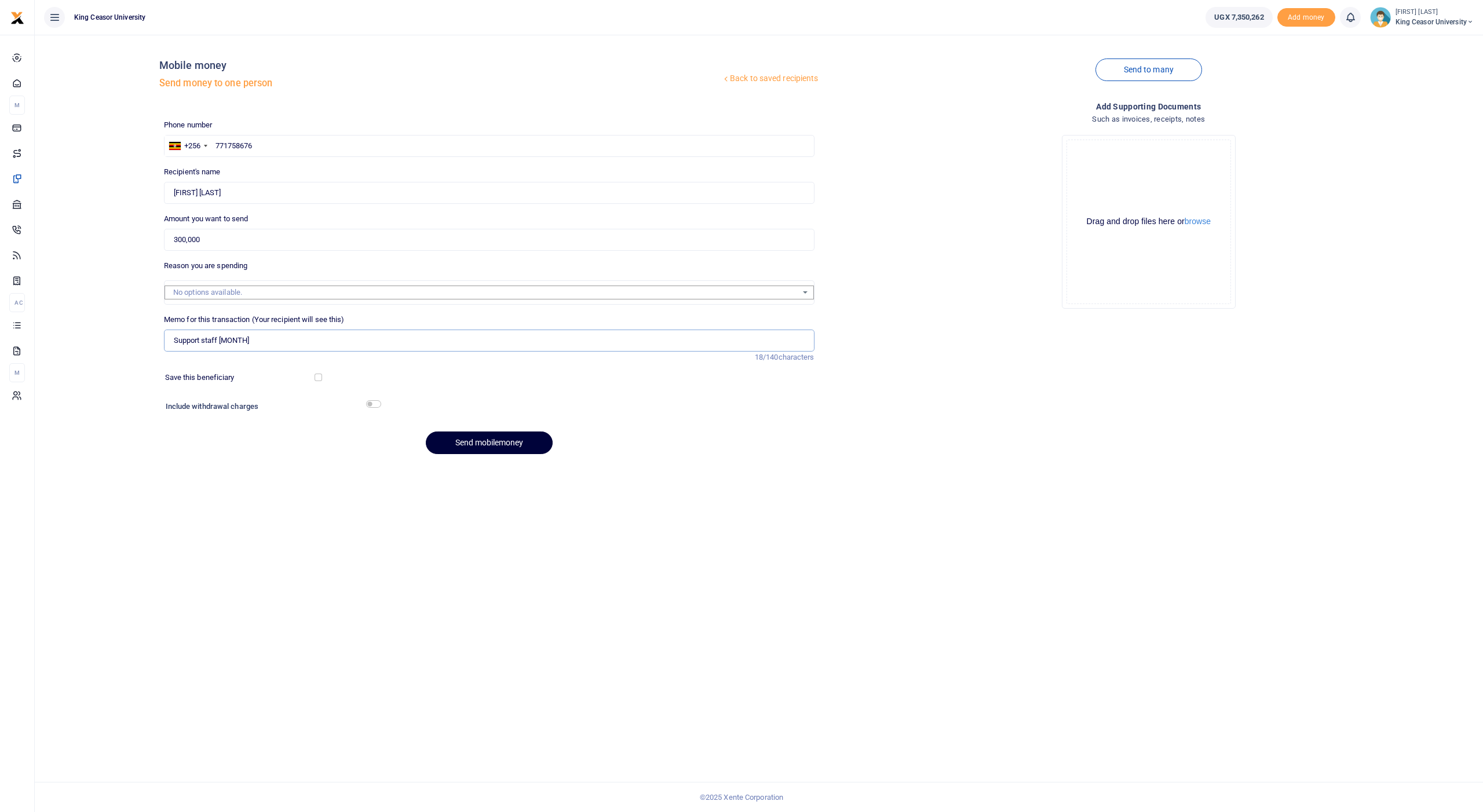 type on "Support staff July" 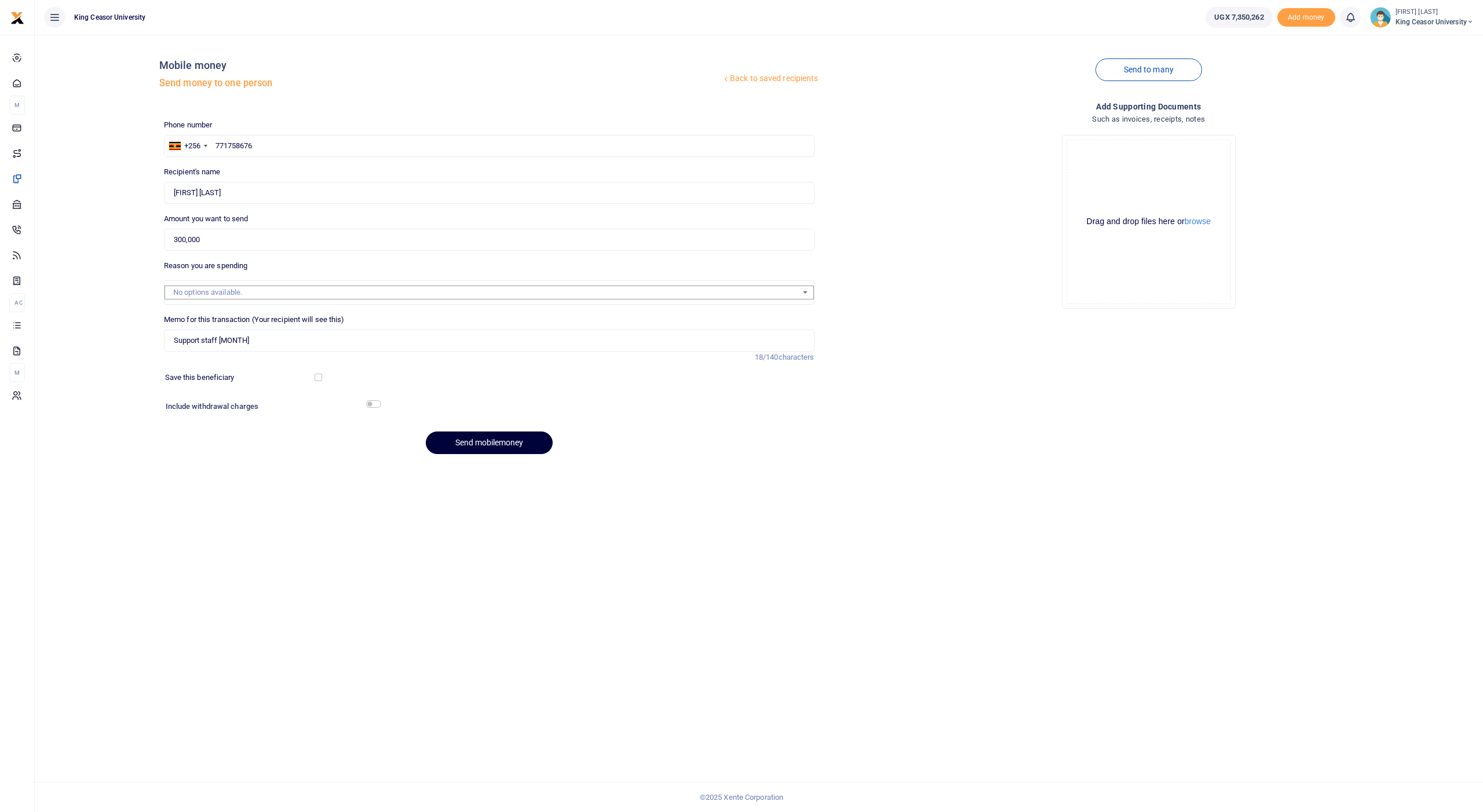 click on "Send mobilemoney" at bounding box center (489, 442) 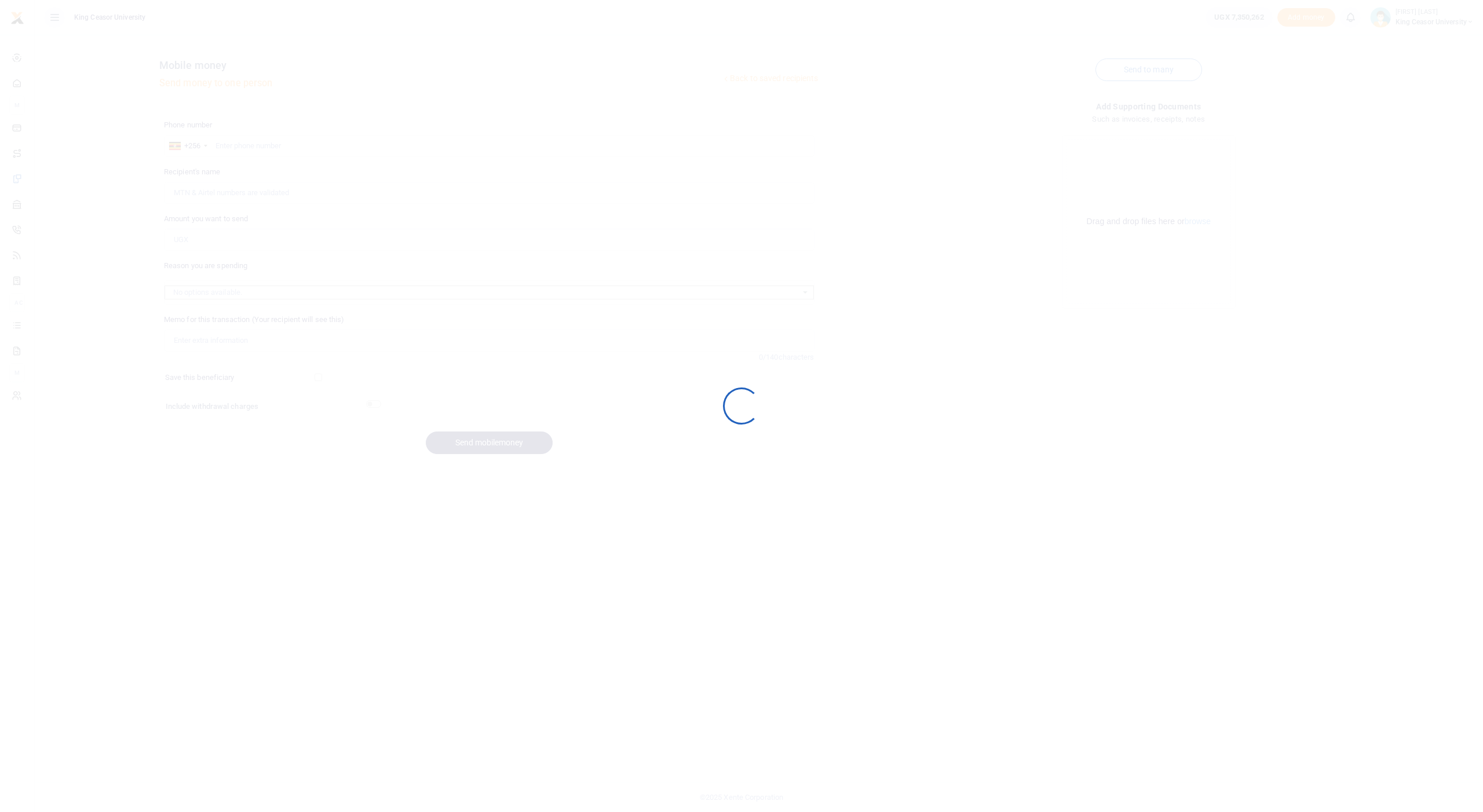 scroll, scrollTop: 0, scrollLeft: 0, axis: both 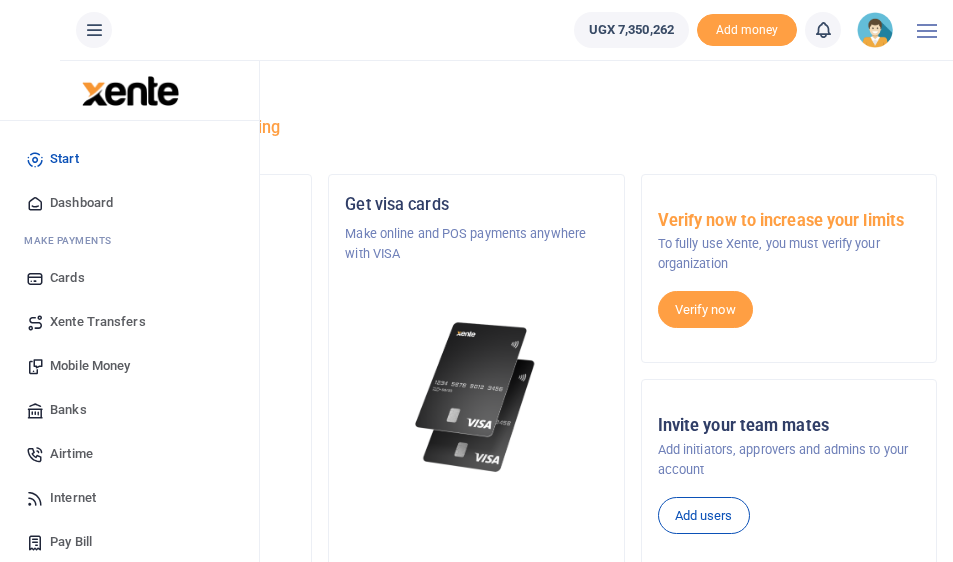 click on "Mobile Money" at bounding box center (90, 366) 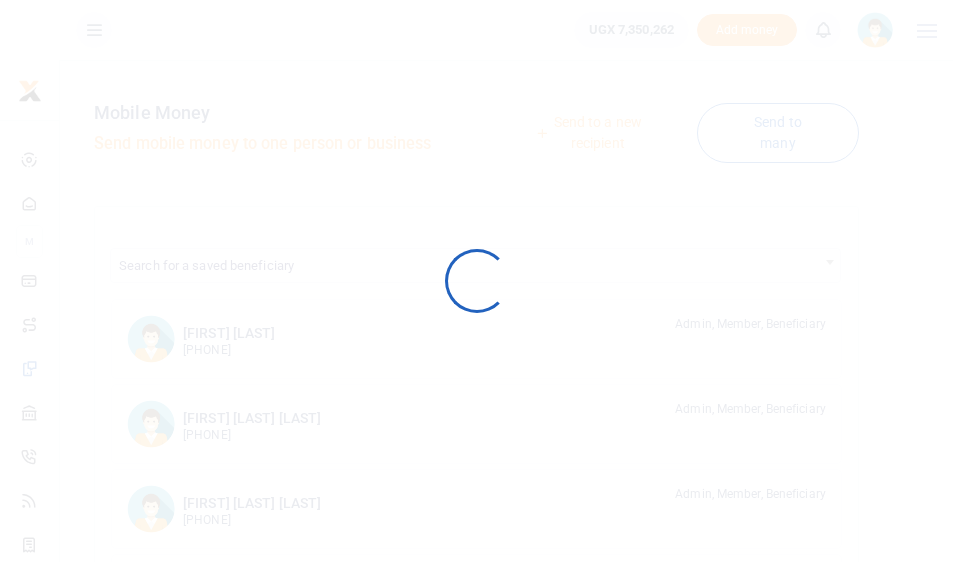 scroll, scrollTop: 0, scrollLeft: 0, axis: both 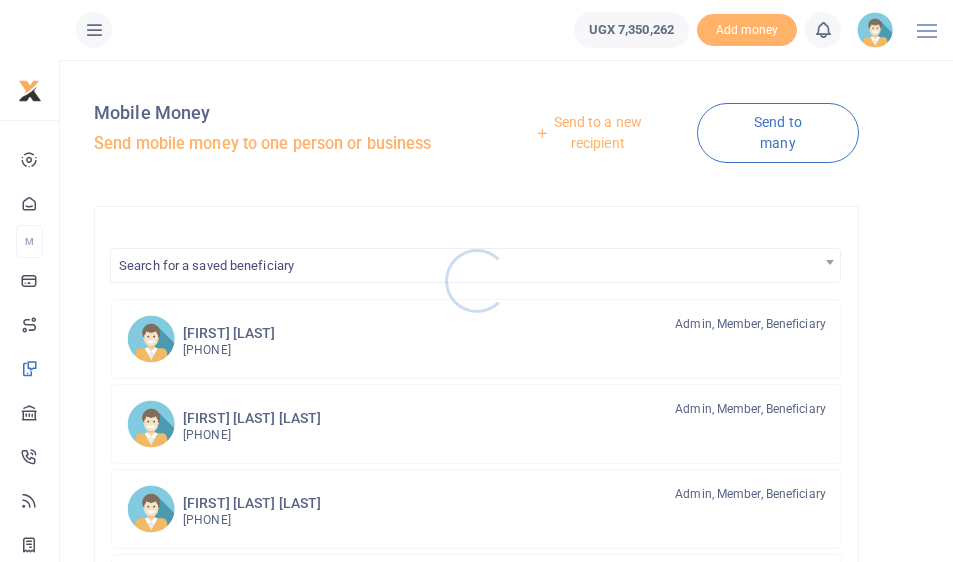 click at bounding box center [476, 281] 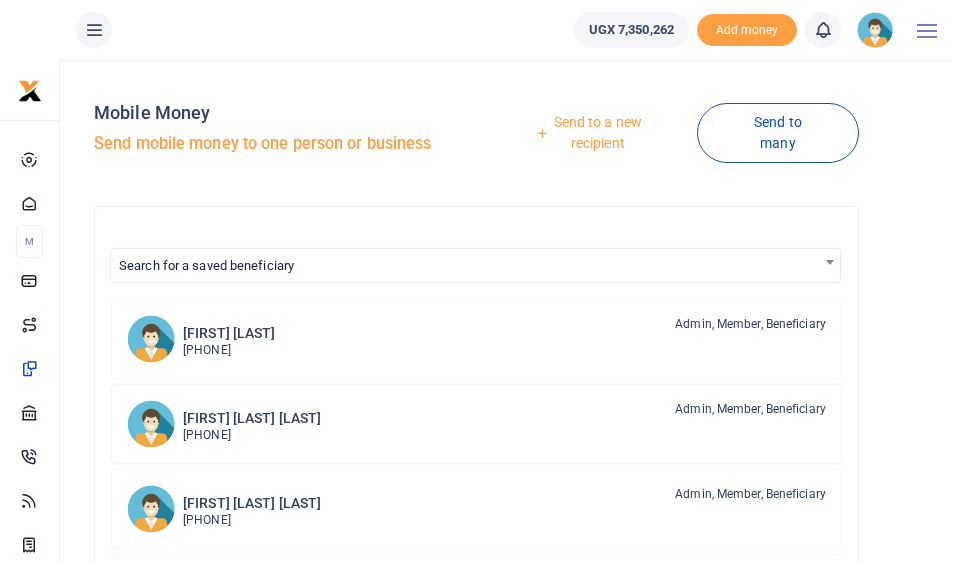 click on "Send to a new recipient" at bounding box center (590, 132) 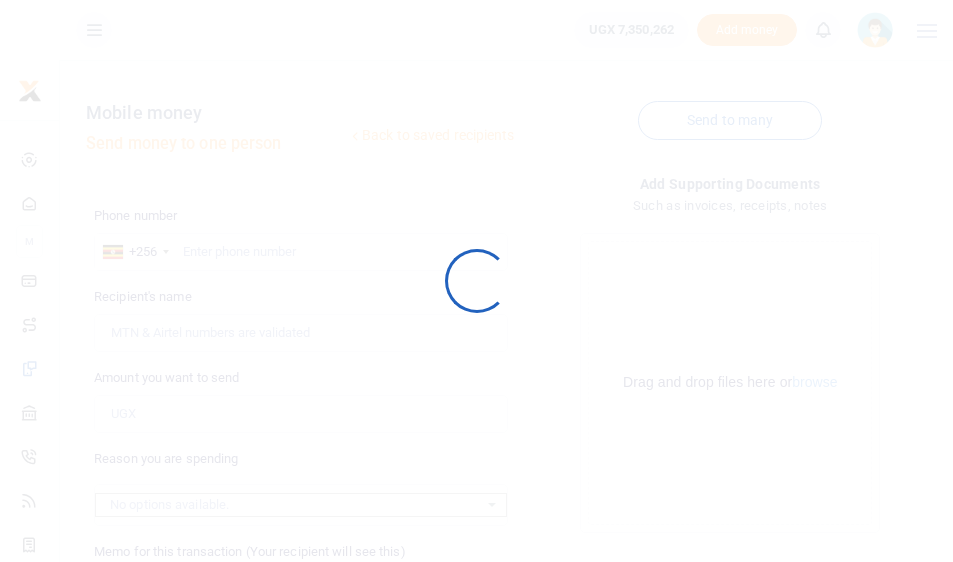 scroll, scrollTop: 0, scrollLeft: 0, axis: both 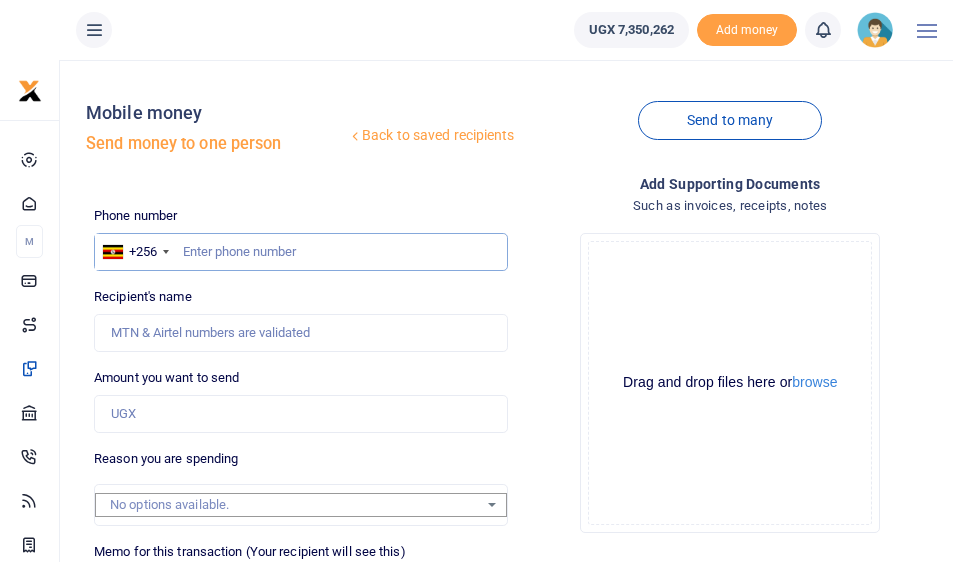 click at bounding box center (300, 252) 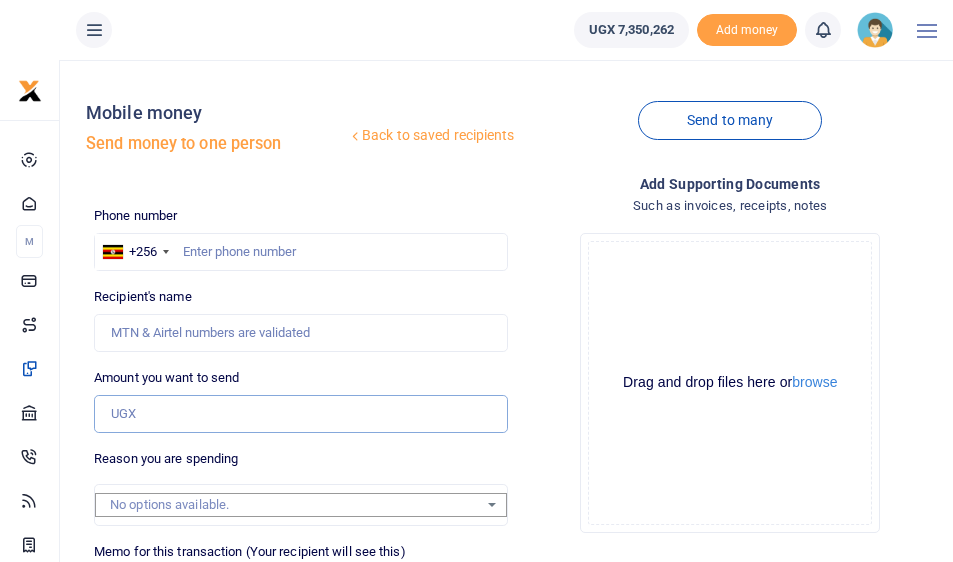 click on "Amount you want to send" at bounding box center [300, 414] 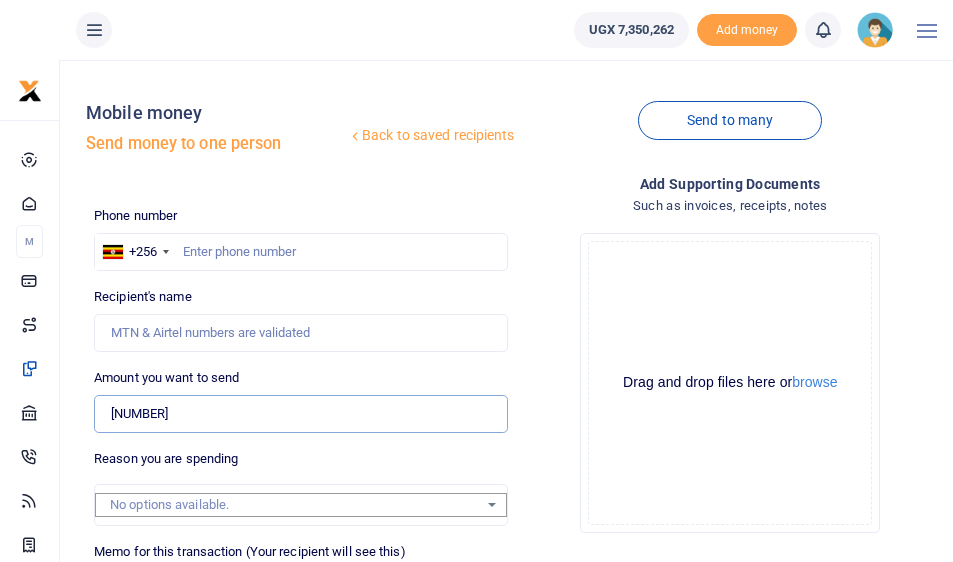 type on "140,000" 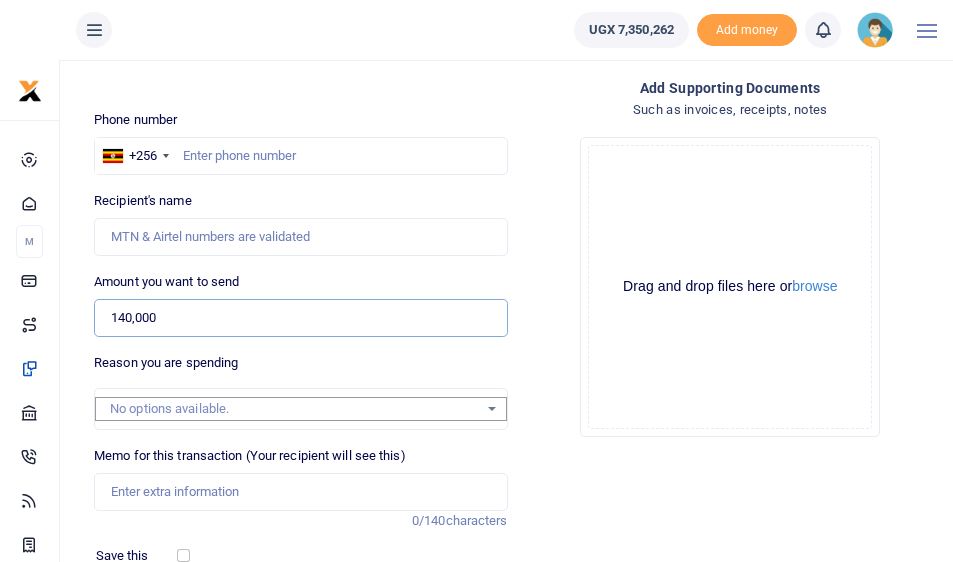 scroll, scrollTop: 204, scrollLeft: 0, axis: vertical 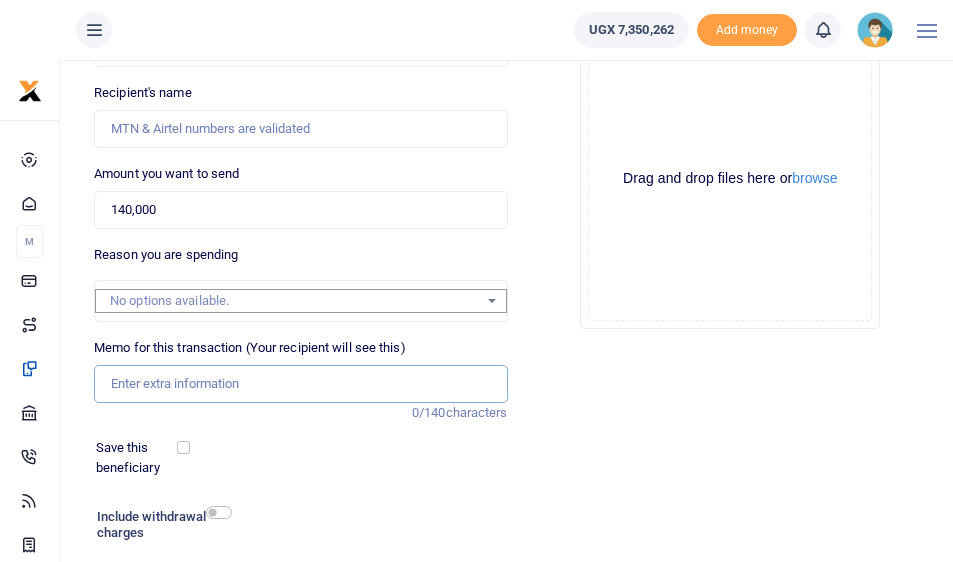 click on "Memo for this transaction (Your recipient will see this)" at bounding box center [300, 384] 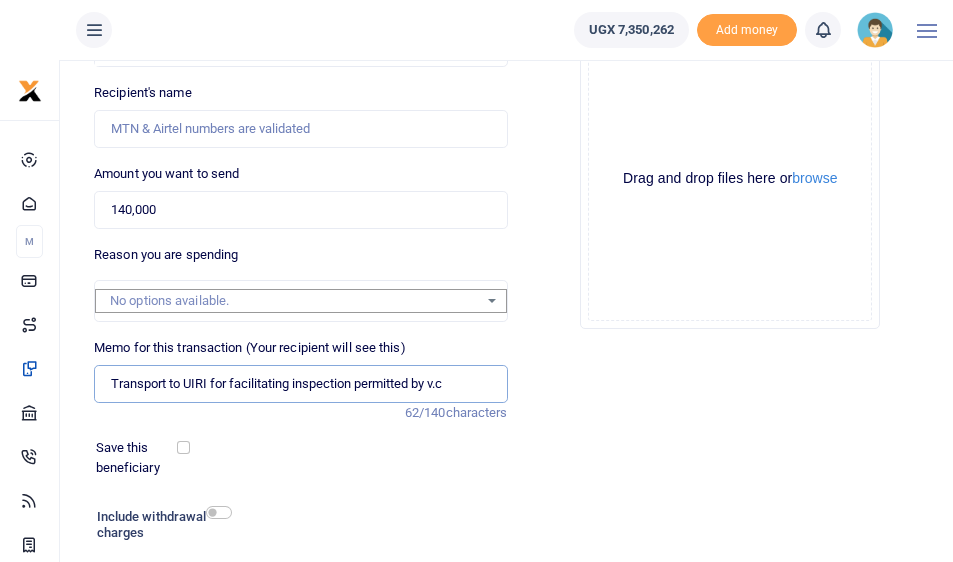 type on "Transport to UIRI for facilitating inspection permitted by v.c" 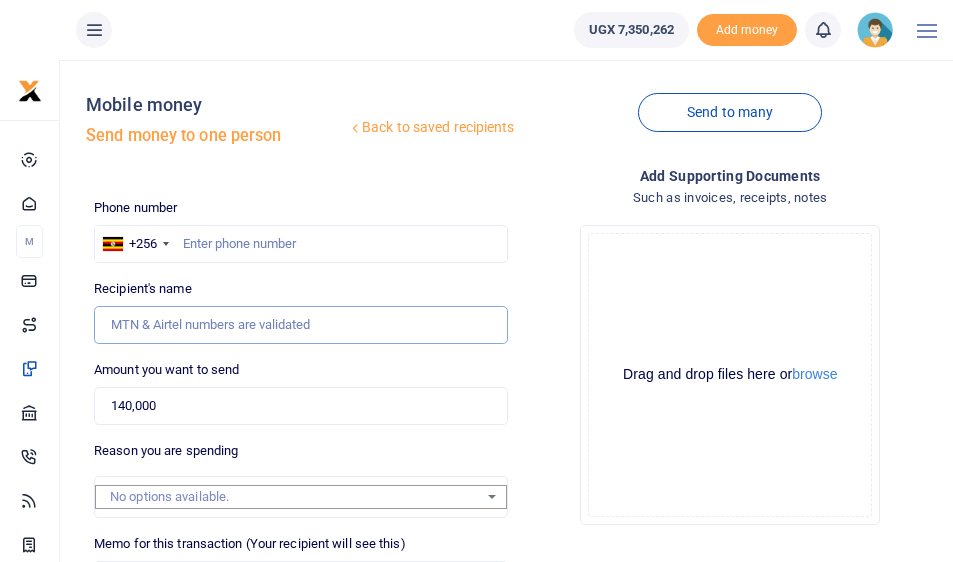 scroll, scrollTop: 0, scrollLeft: 0, axis: both 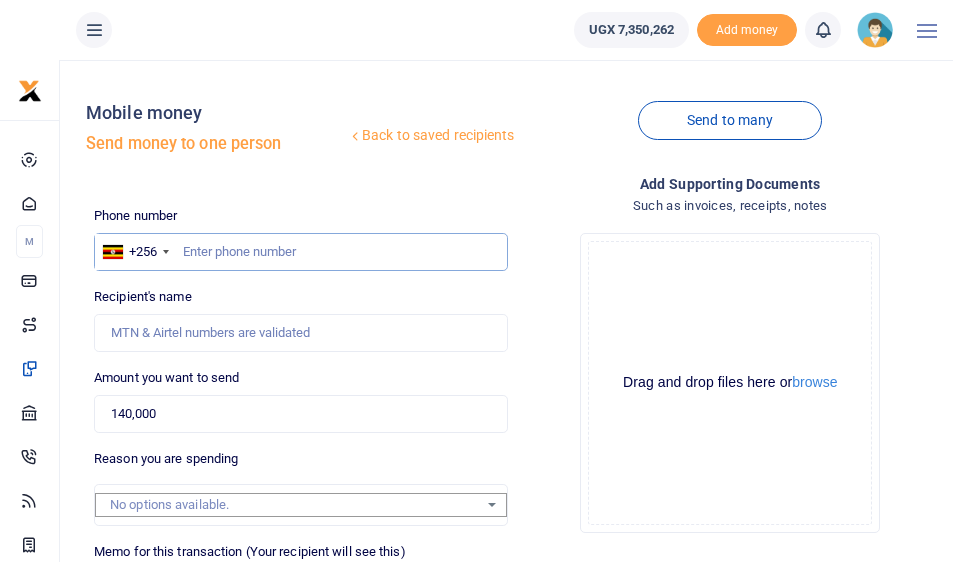 click at bounding box center (300, 252) 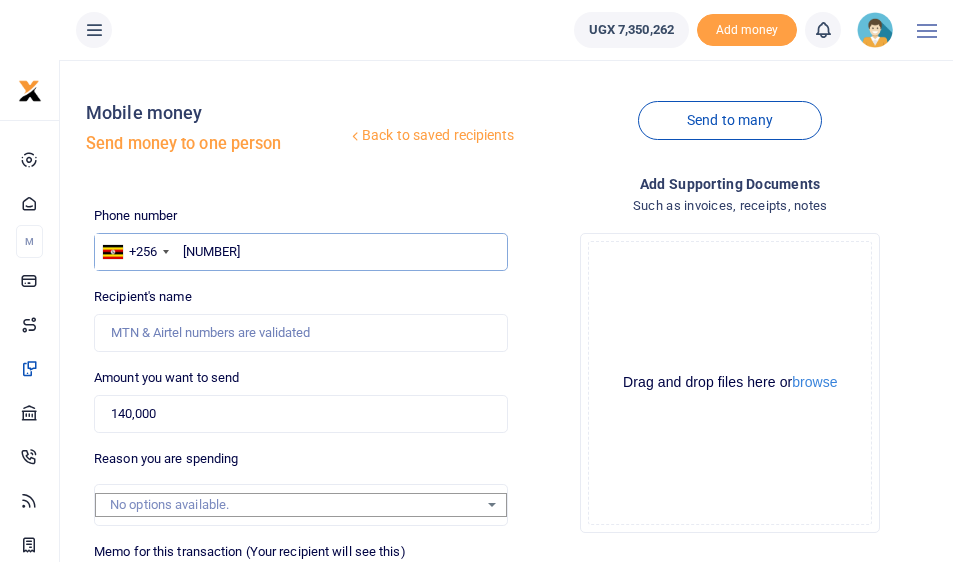 type on "755774890" 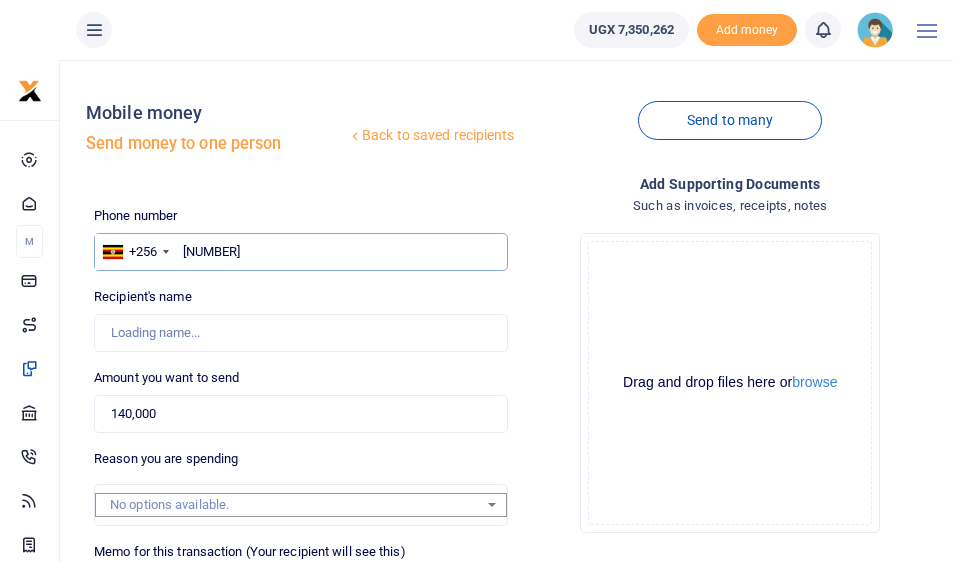 type on "Peter Kaweesa" 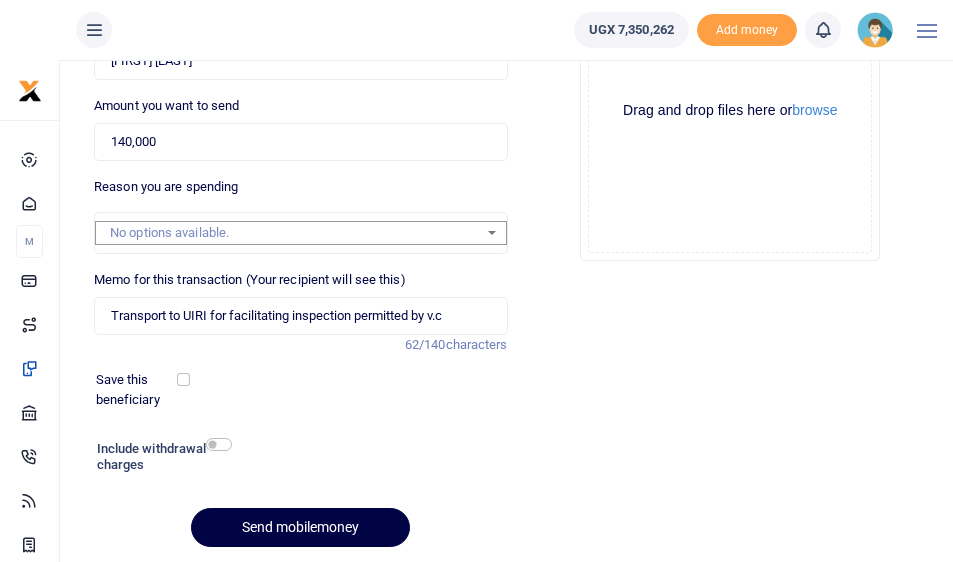 scroll, scrollTop: 333, scrollLeft: 0, axis: vertical 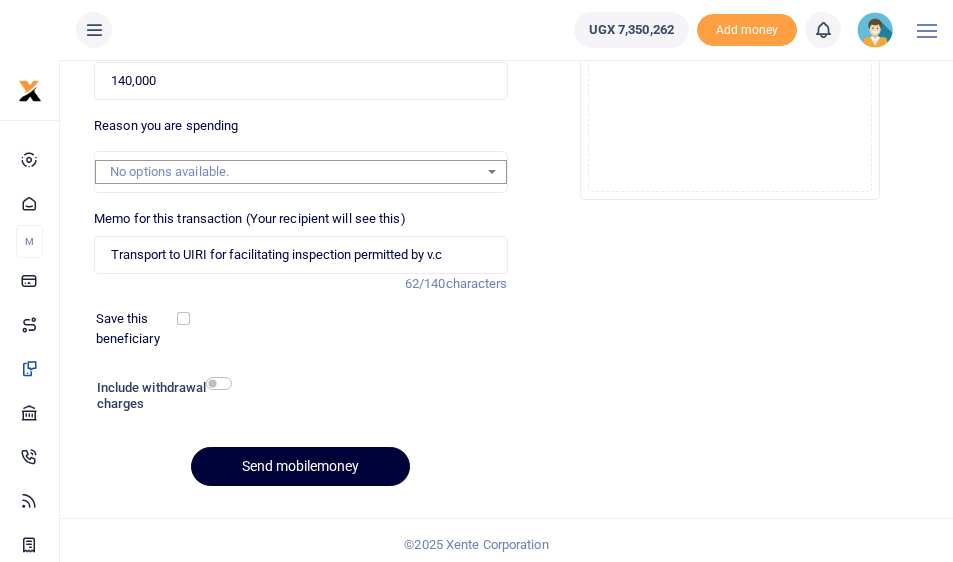 type on "755774890" 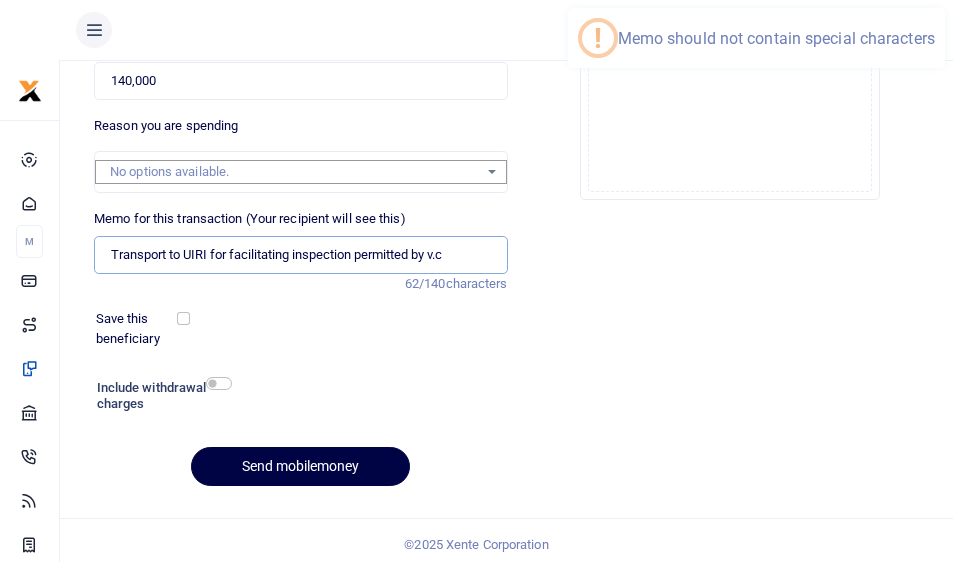 click on "Transport to UIRI for facilitating inspection permitted by v.c" at bounding box center (300, 255) 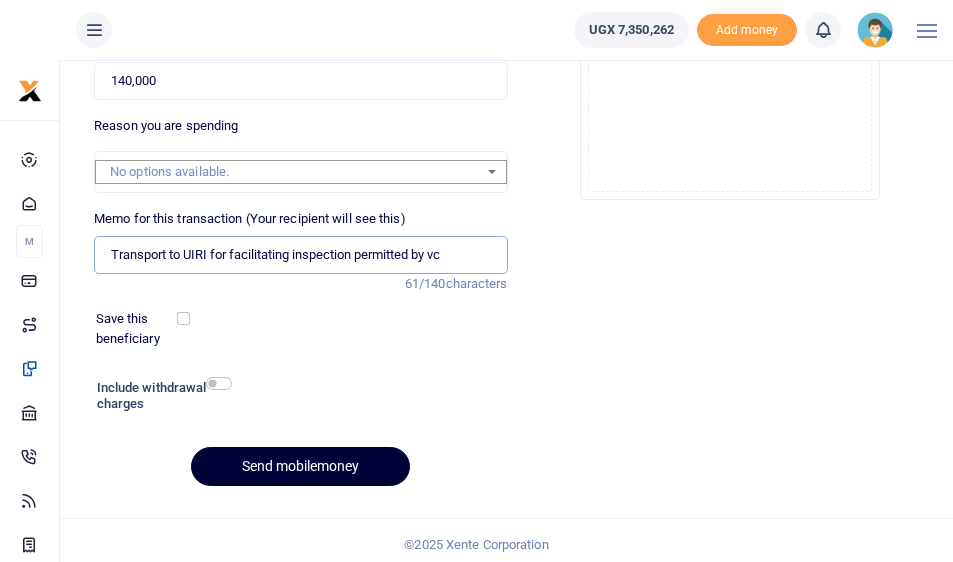 type on "Transport to UIRI for facilitating inspection permitted by vc" 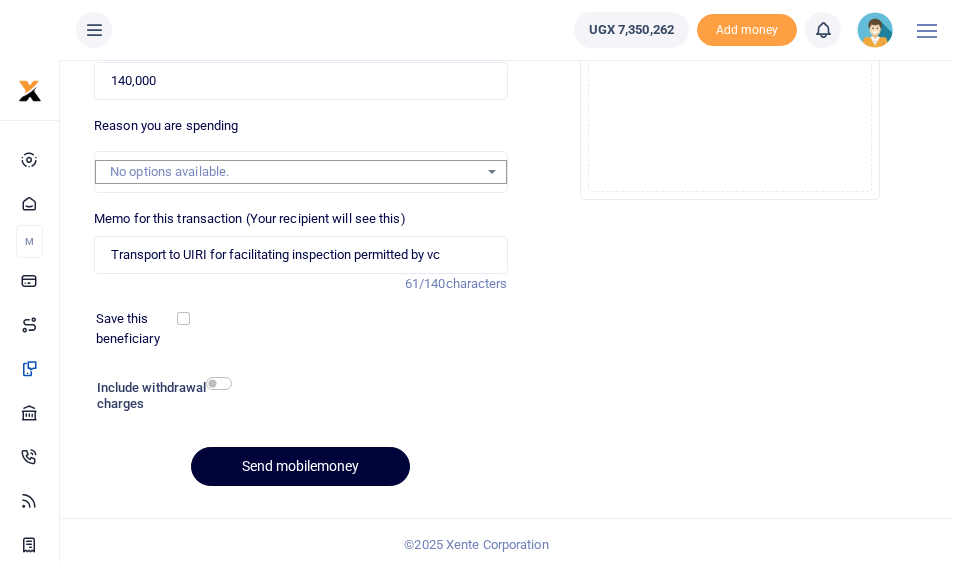 click on "Send mobilemoney" at bounding box center (300, 466) 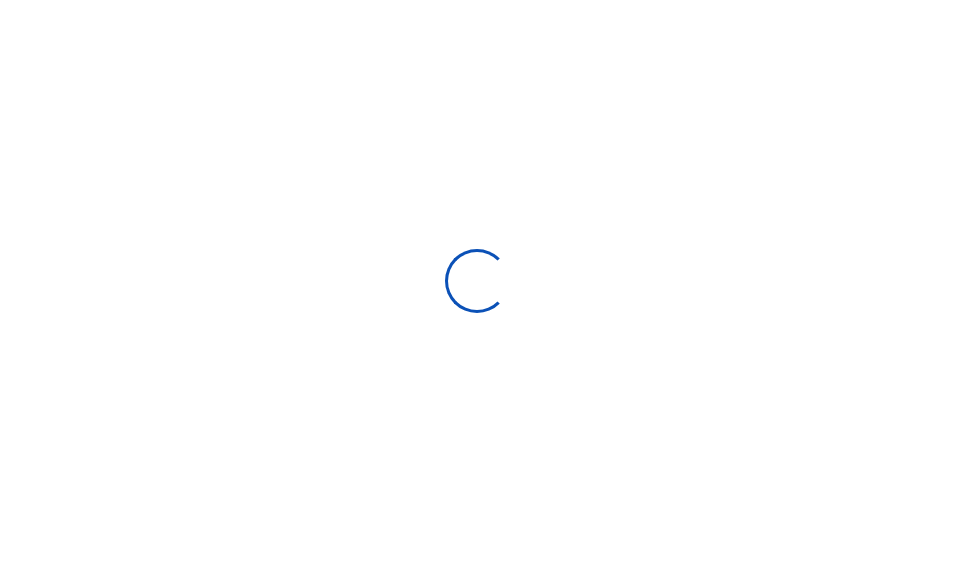 scroll, scrollTop: 333, scrollLeft: 0, axis: vertical 